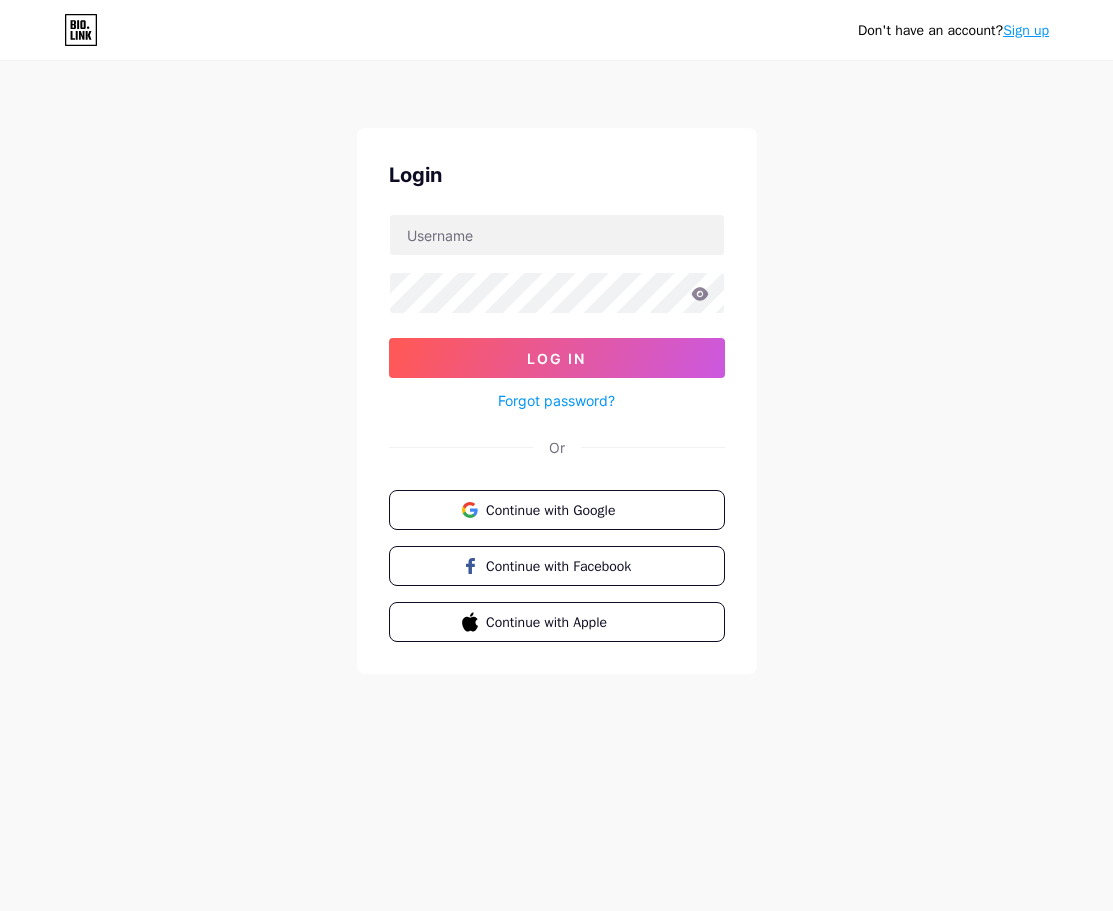 click on "Sign up" at bounding box center [1026, 30] 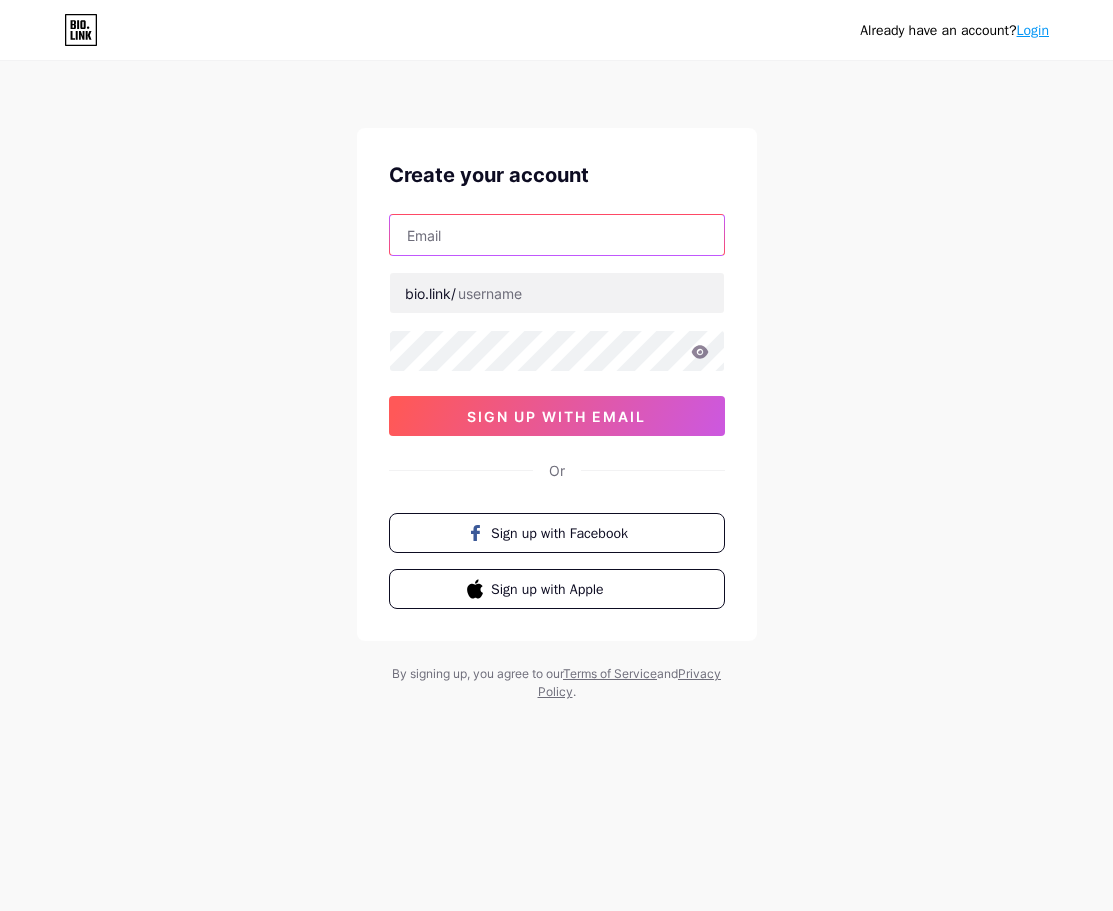 click at bounding box center (557, 235) 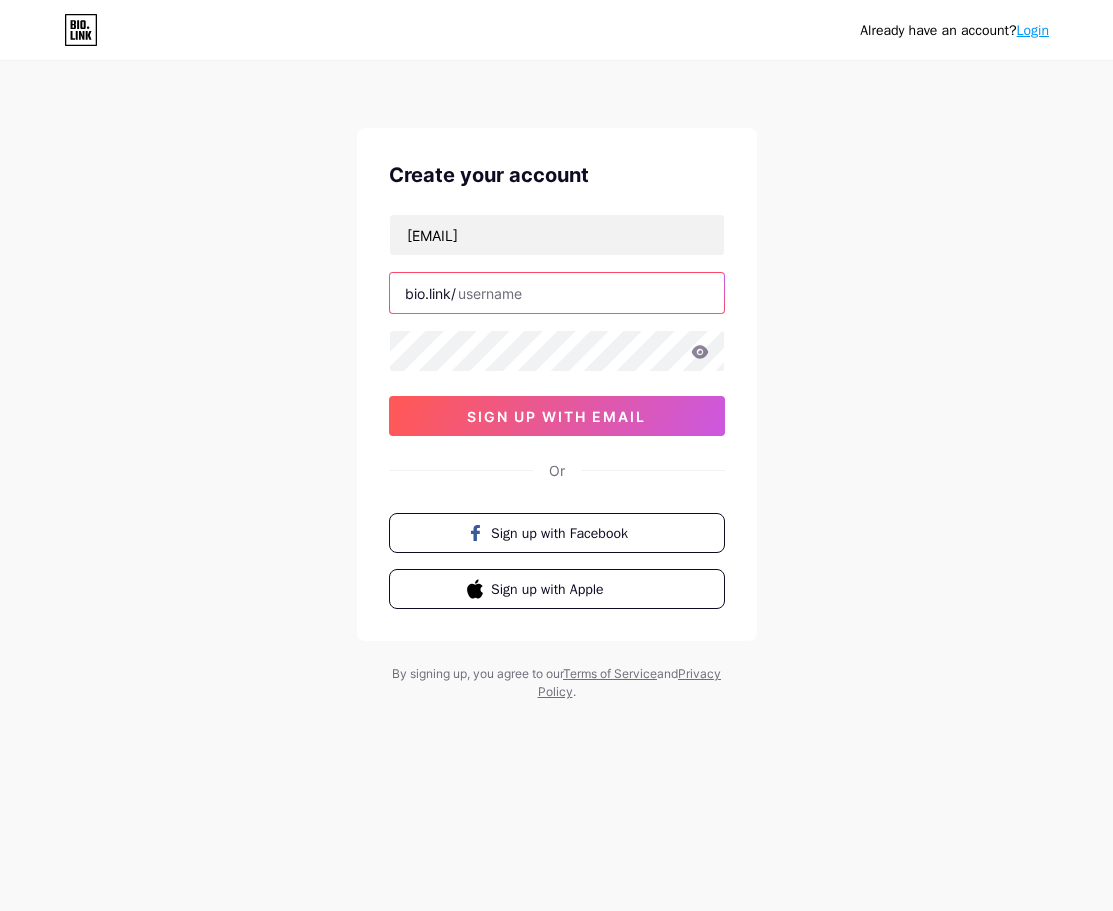 click at bounding box center (557, 293) 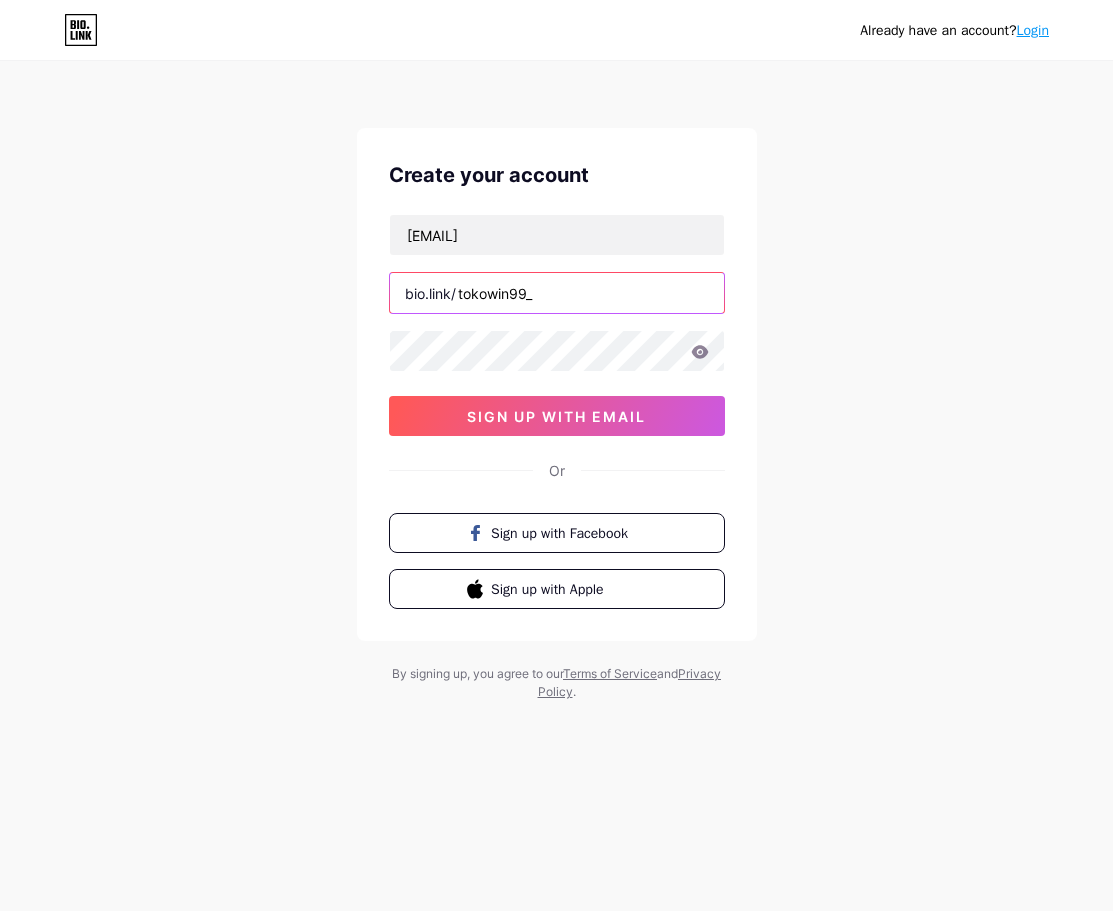 type on "tokowin99_" 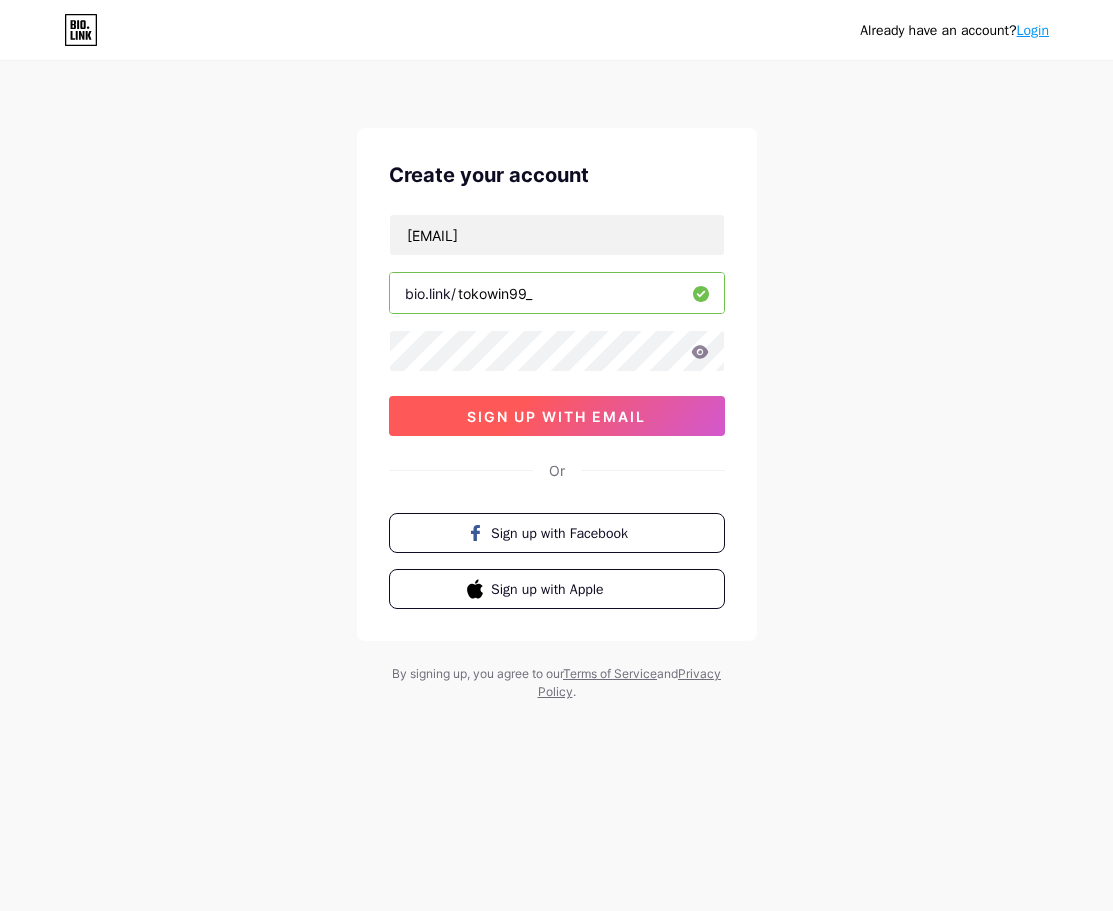 click on "sign up with email" at bounding box center [557, 416] 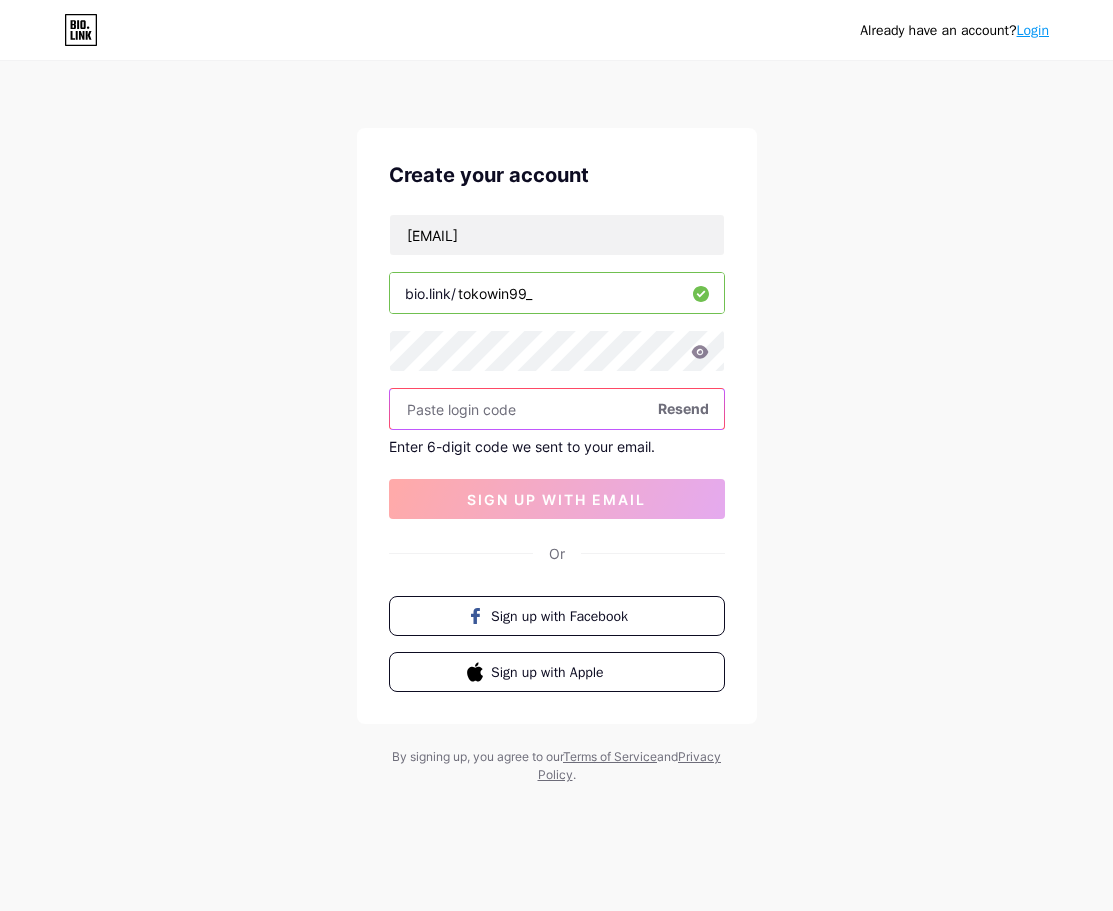 paste on "489947" 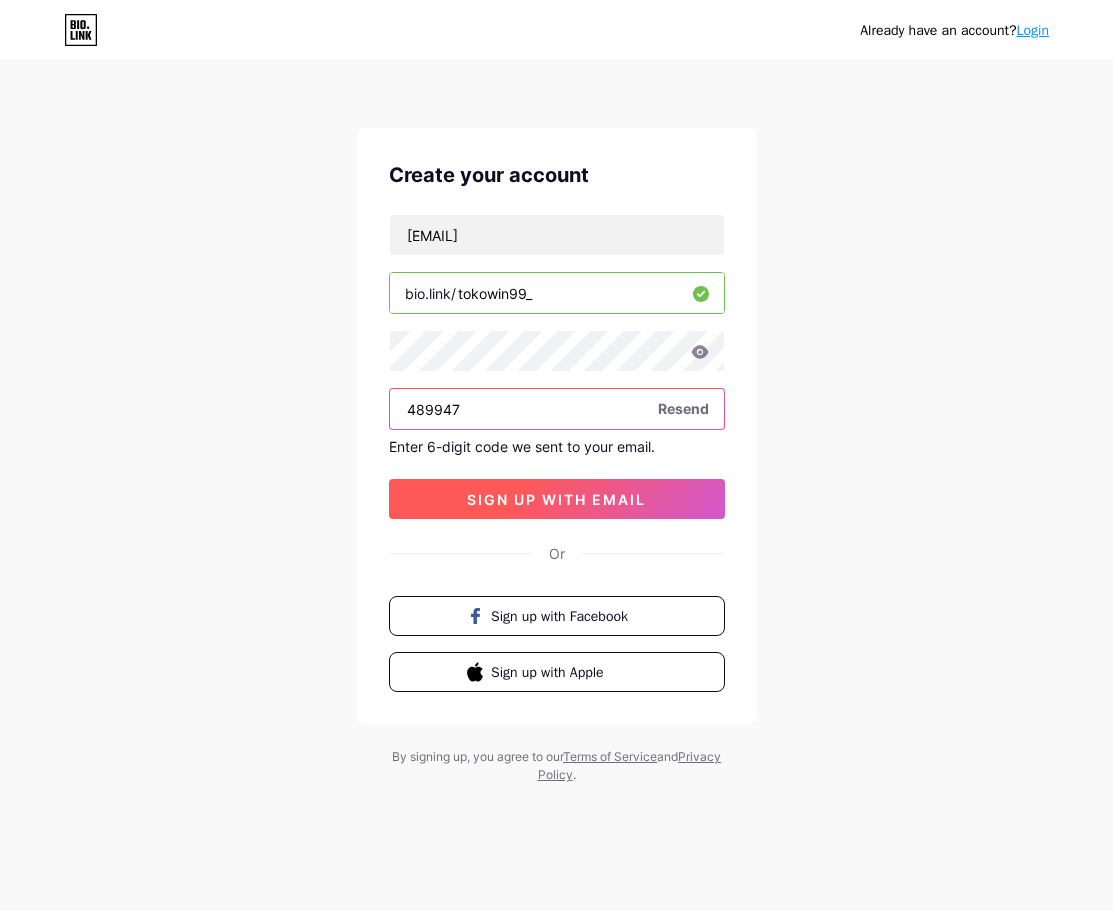 type on "489947" 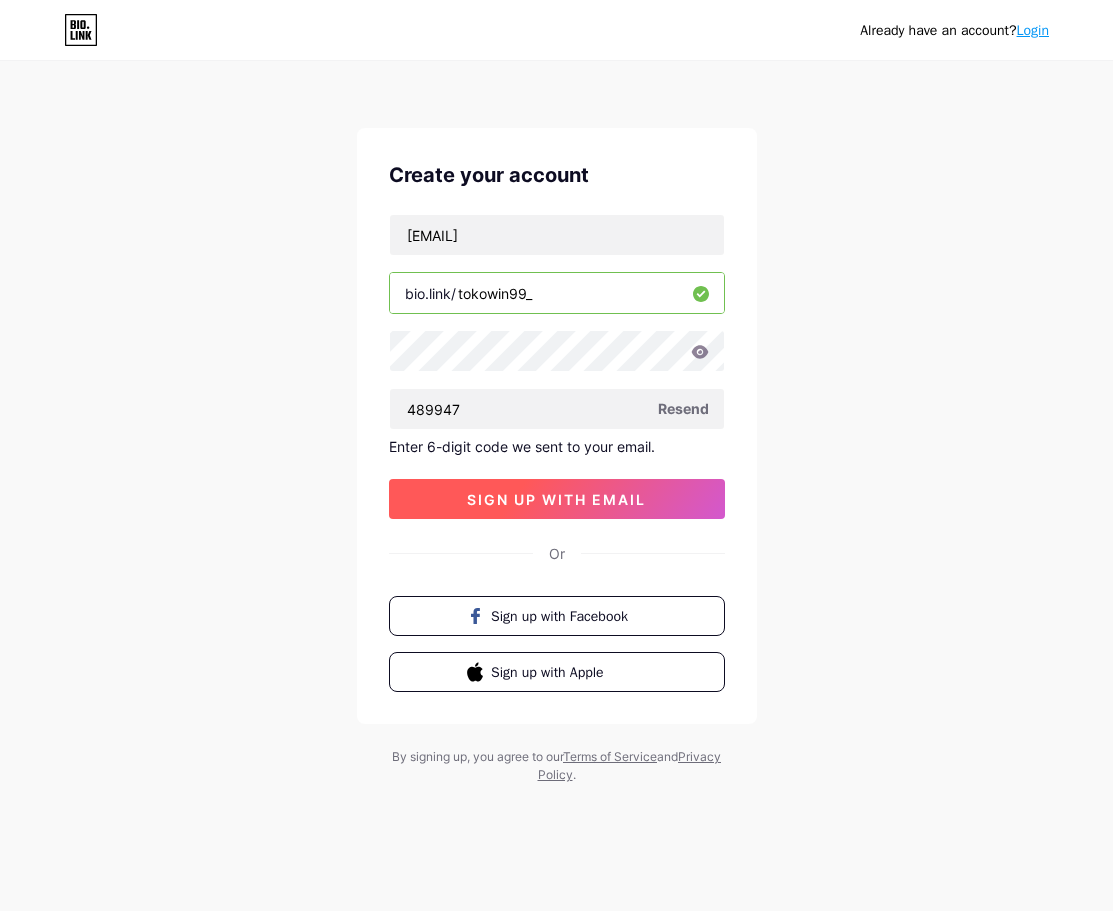 click on "sign up with email" at bounding box center (556, 499) 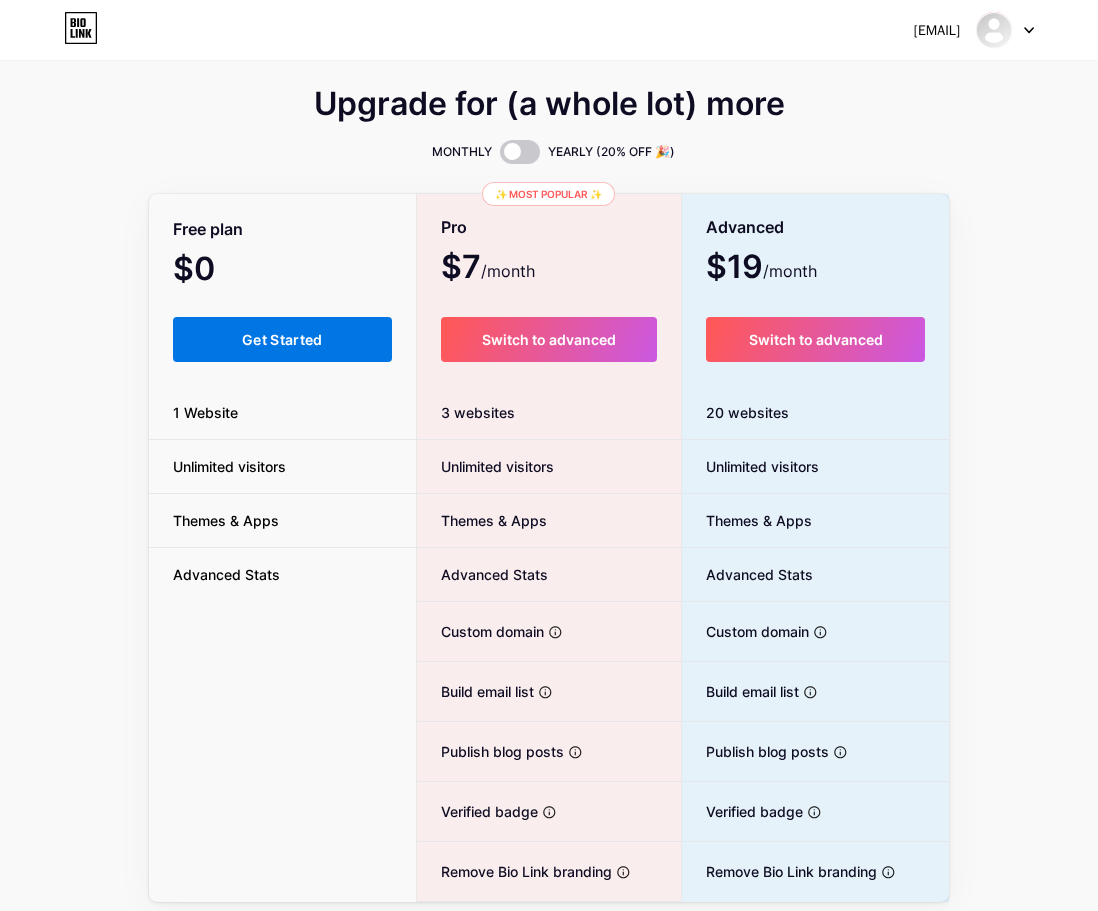 click on "Get Started" at bounding box center (282, 339) 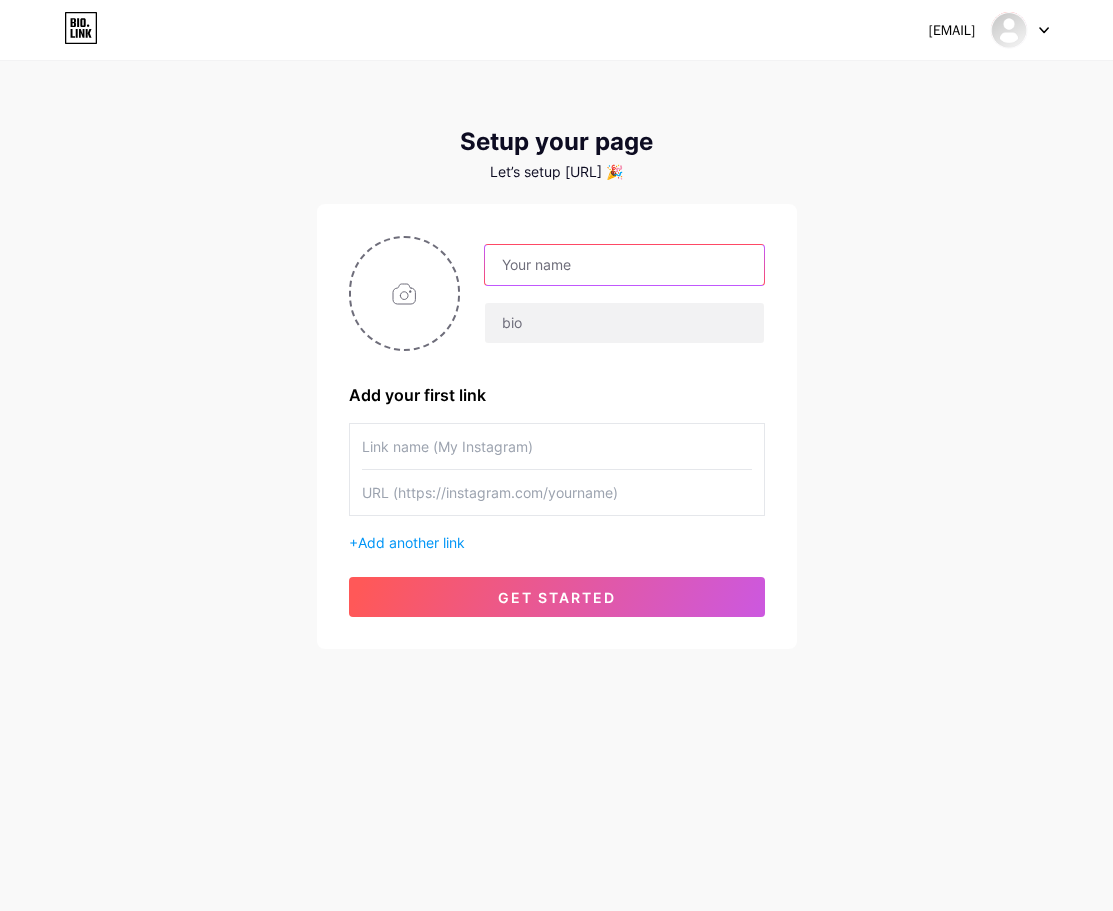 click at bounding box center [624, 265] 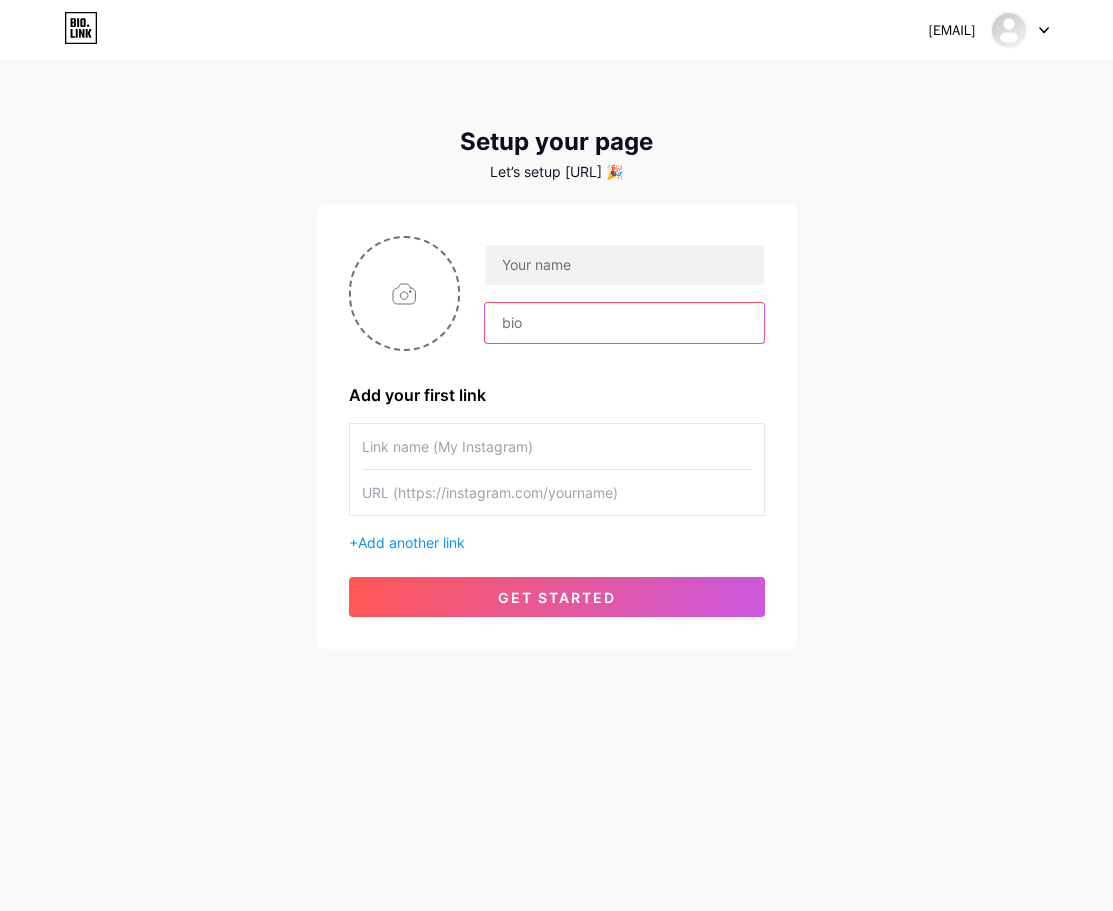click at bounding box center (624, 323) 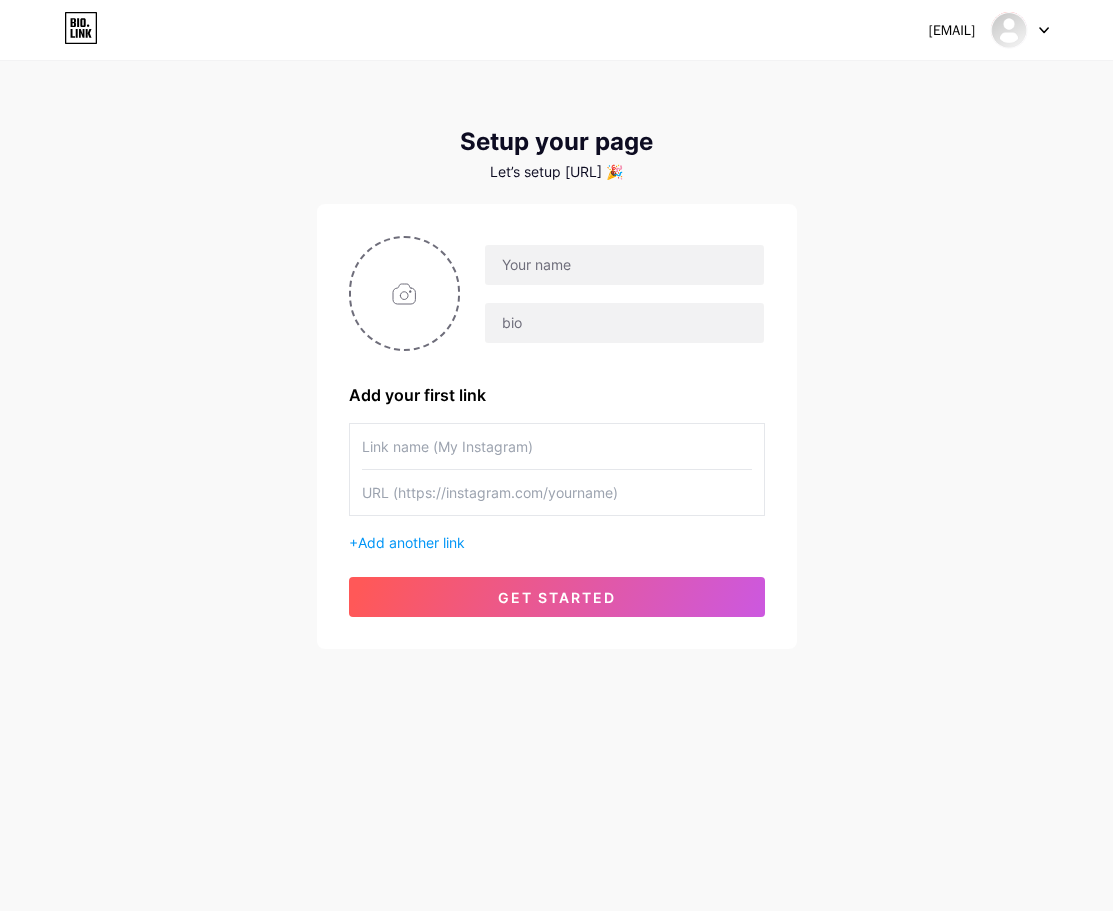 click on "[EMAIL] Dashboard Logout Setup your page Let’s setup [URL] 🎉" at bounding box center [556, 356] 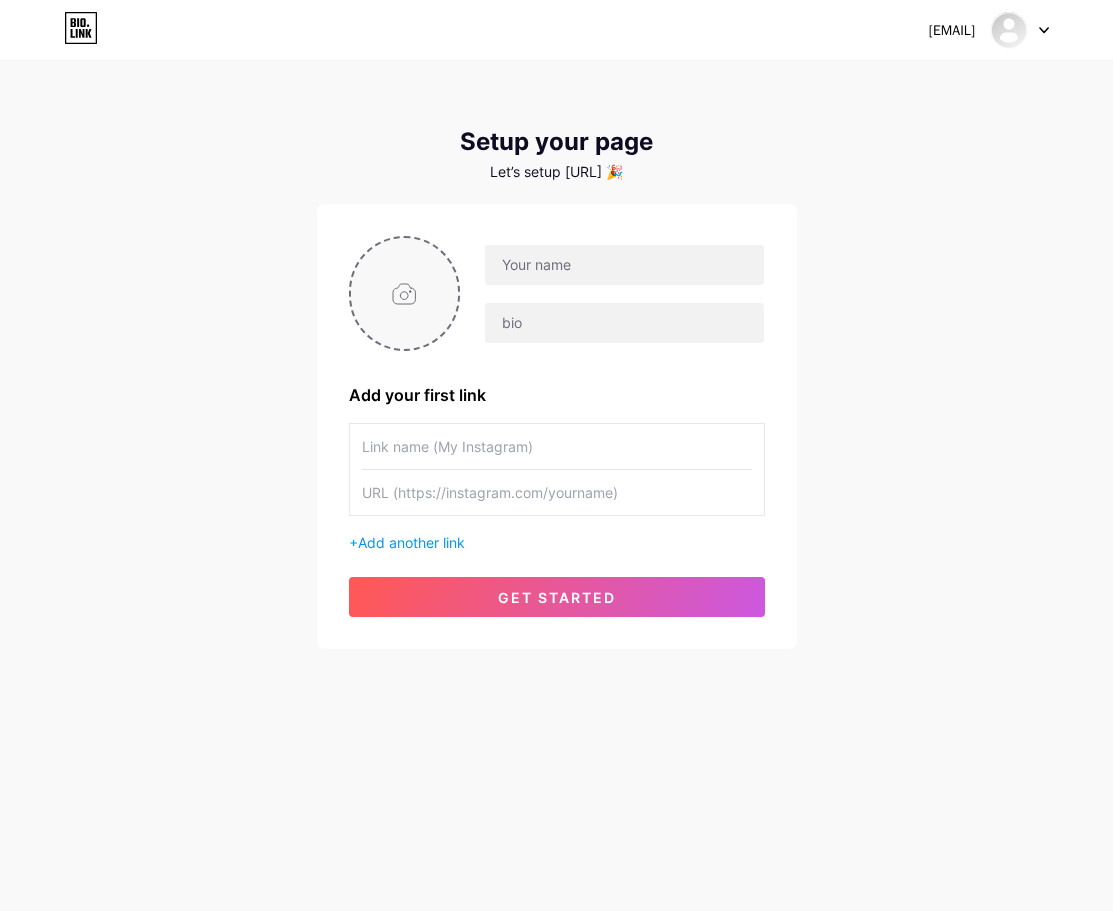 click at bounding box center (405, 293) 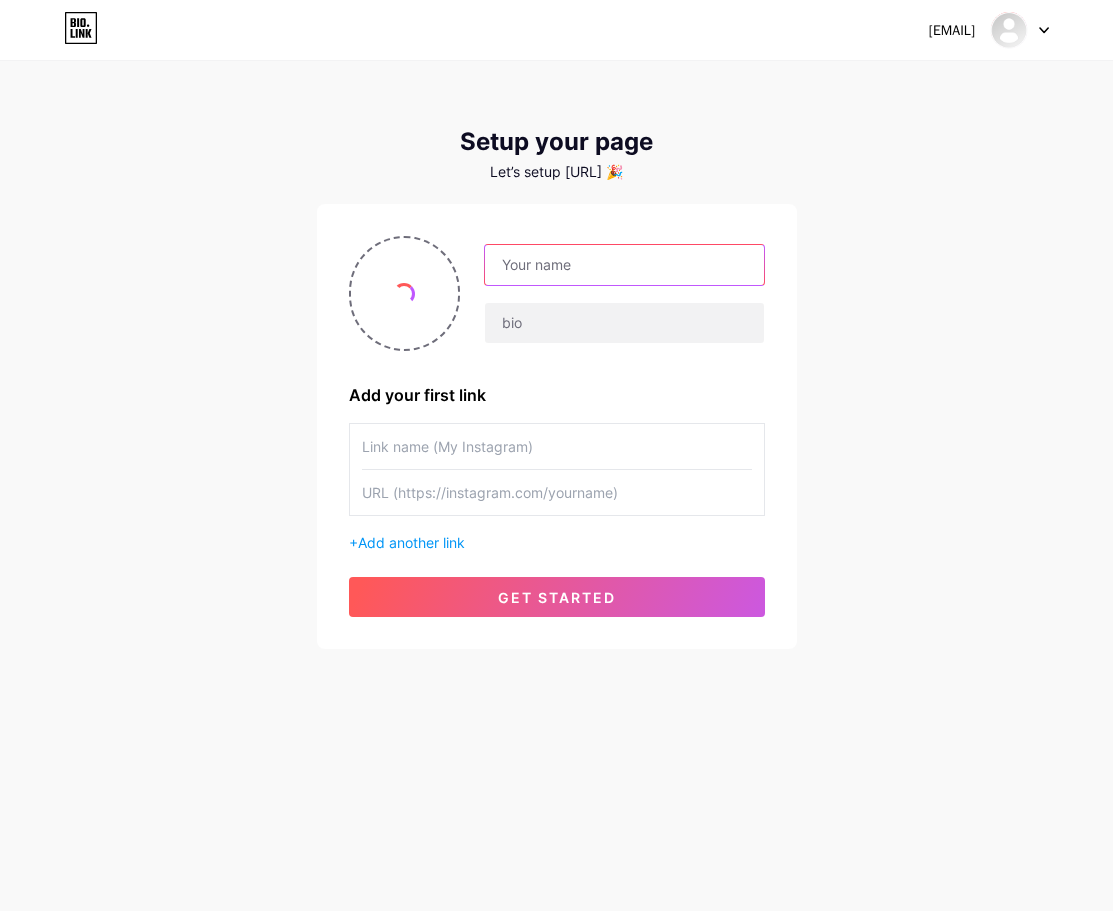 click at bounding box center [624, 265] 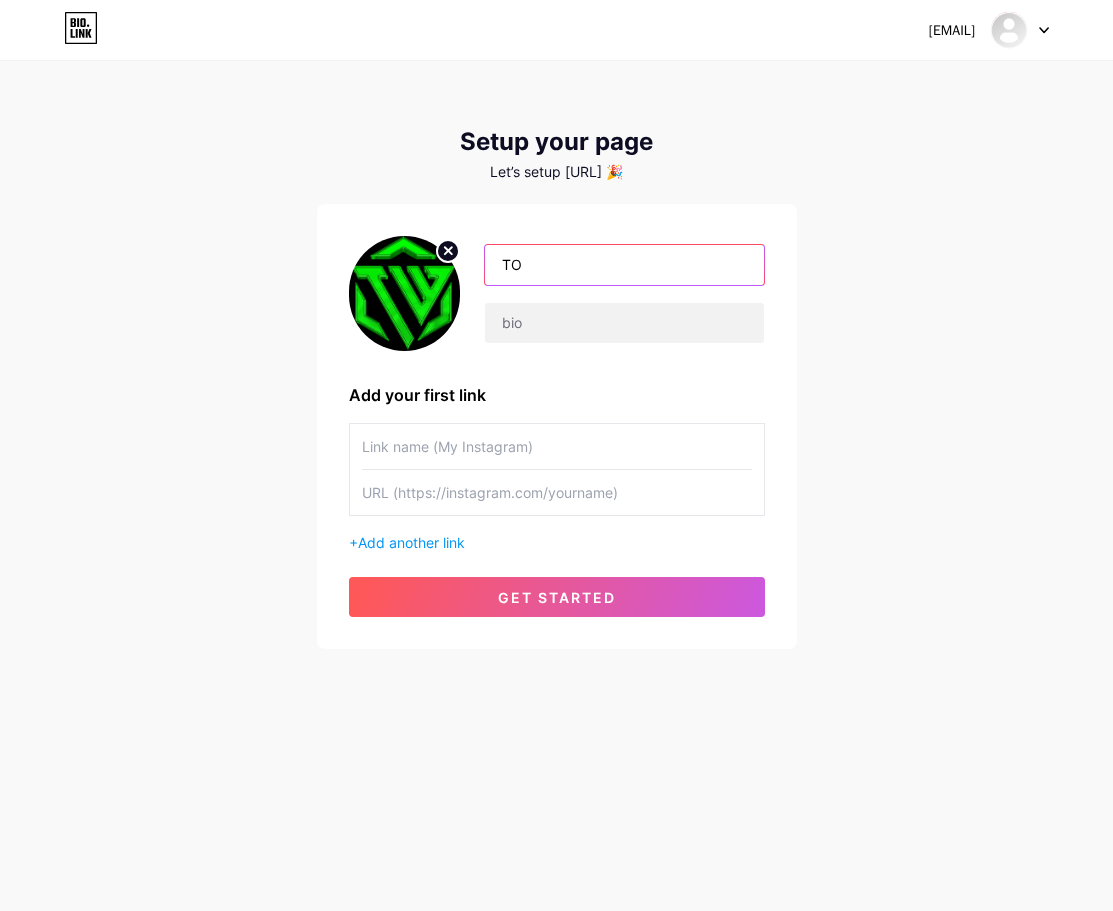 type on "T" 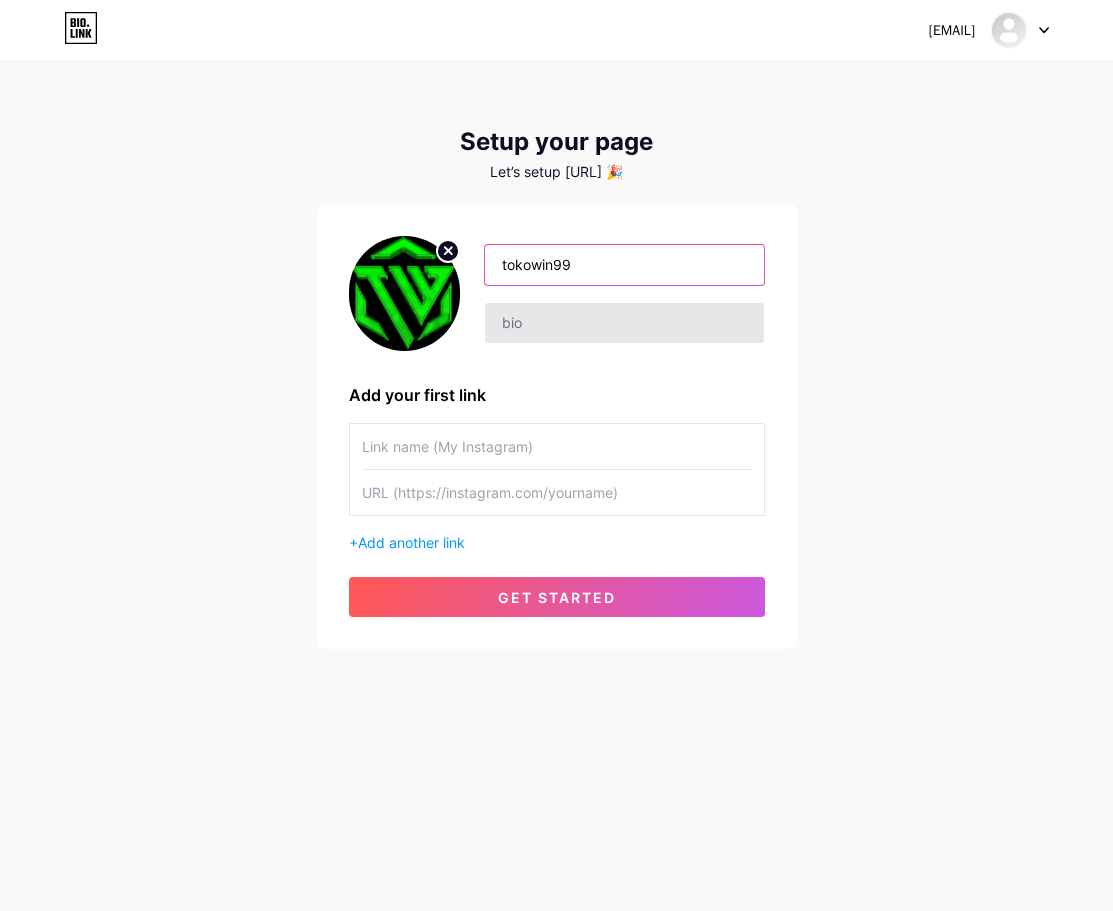 type on "tokowin99" 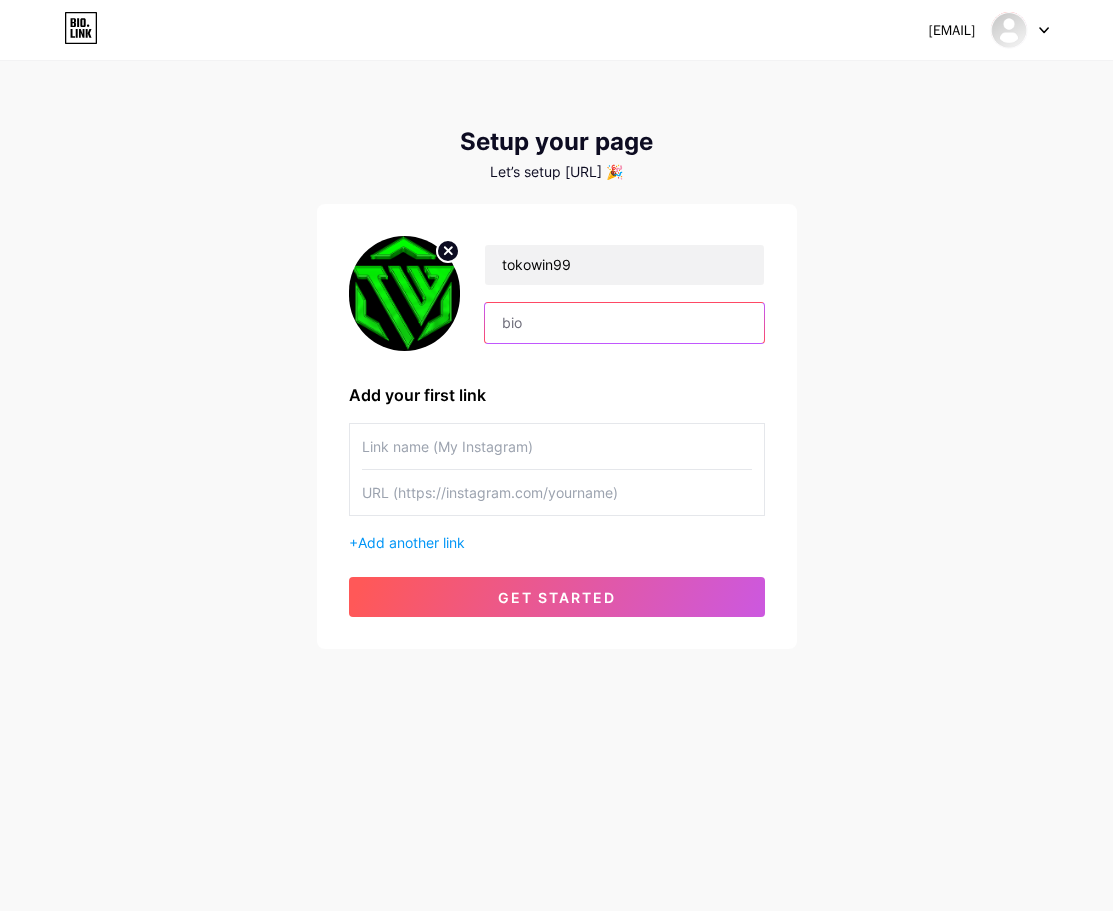 click at bounding box center (624, 323) 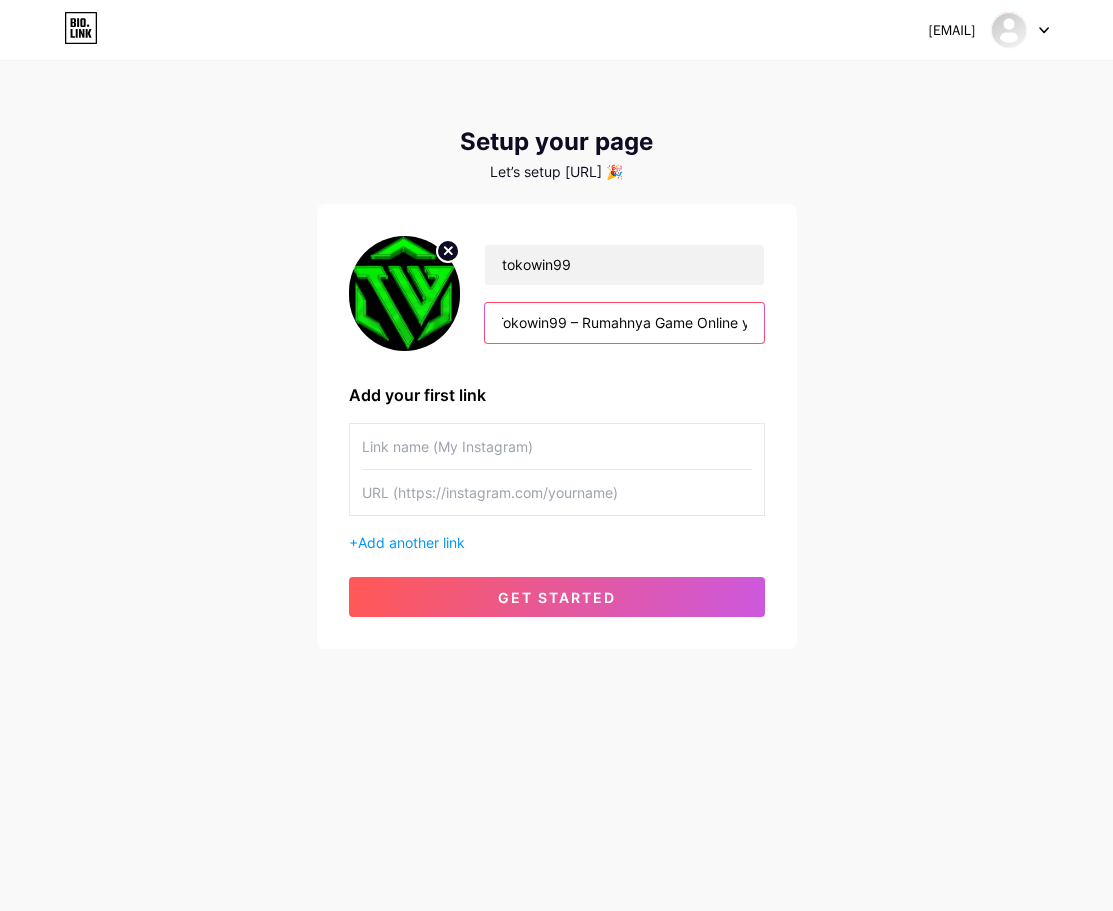 scroll, scrollTop: 0, scrollLeft: 0, axis: both 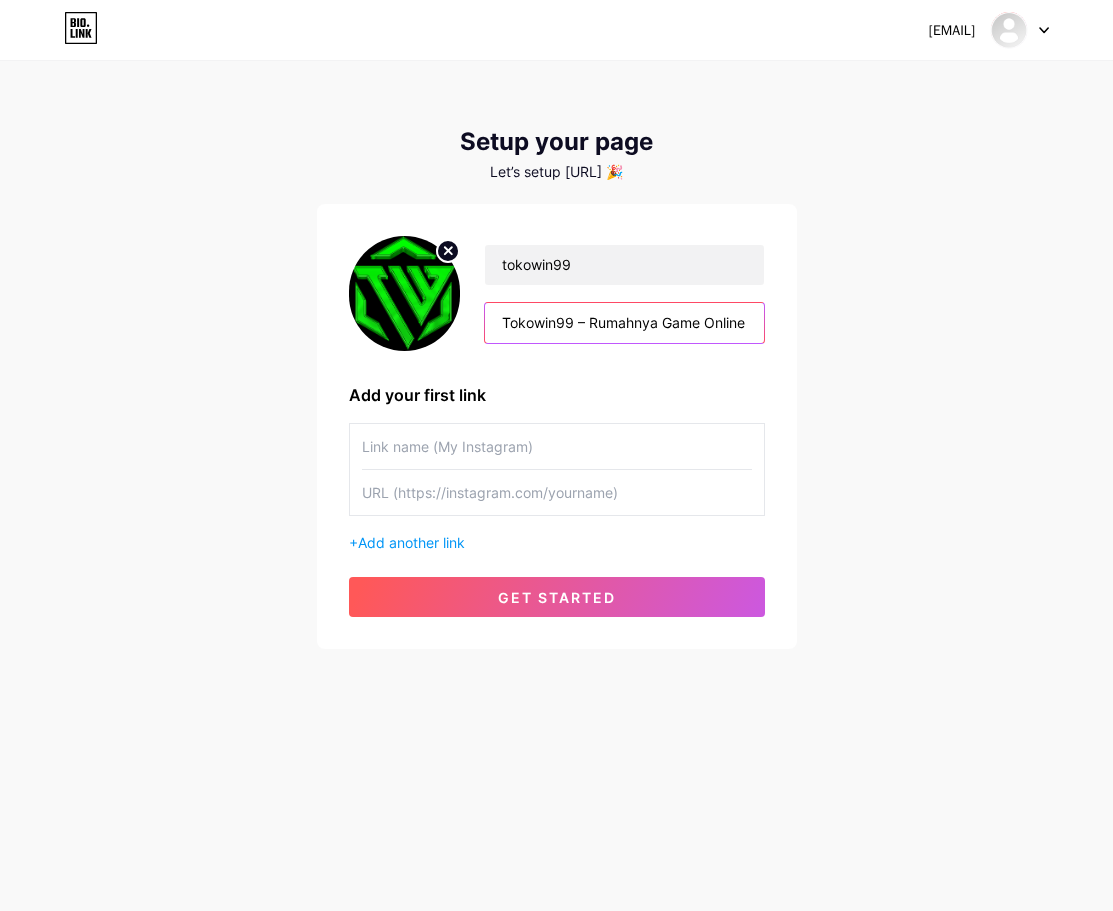 click on "Tokowin99 – Rumahnya Game Online yang Bikin Happy" at bounding box center (624, 323) 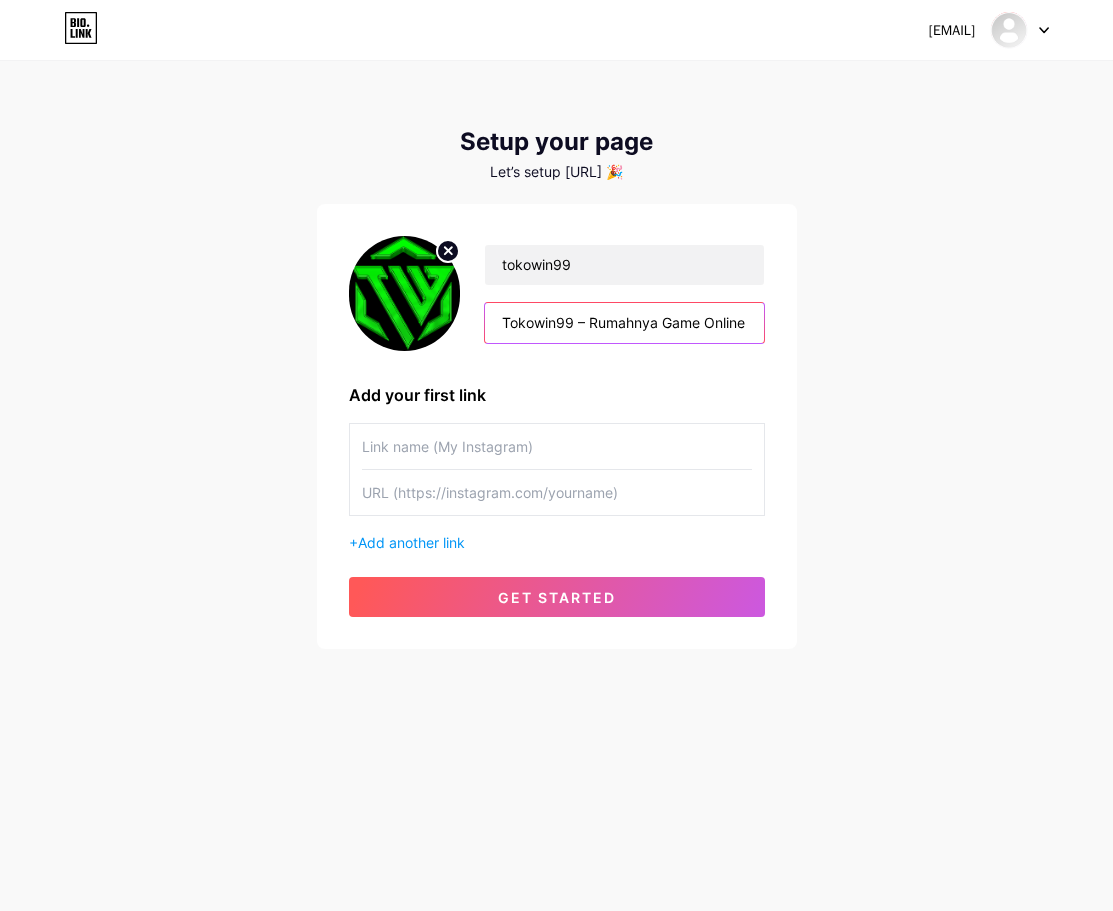 click on "Tokowin99 – Rumahnya Game Online yang Bikin Happy" at bounding box center (624, 323) 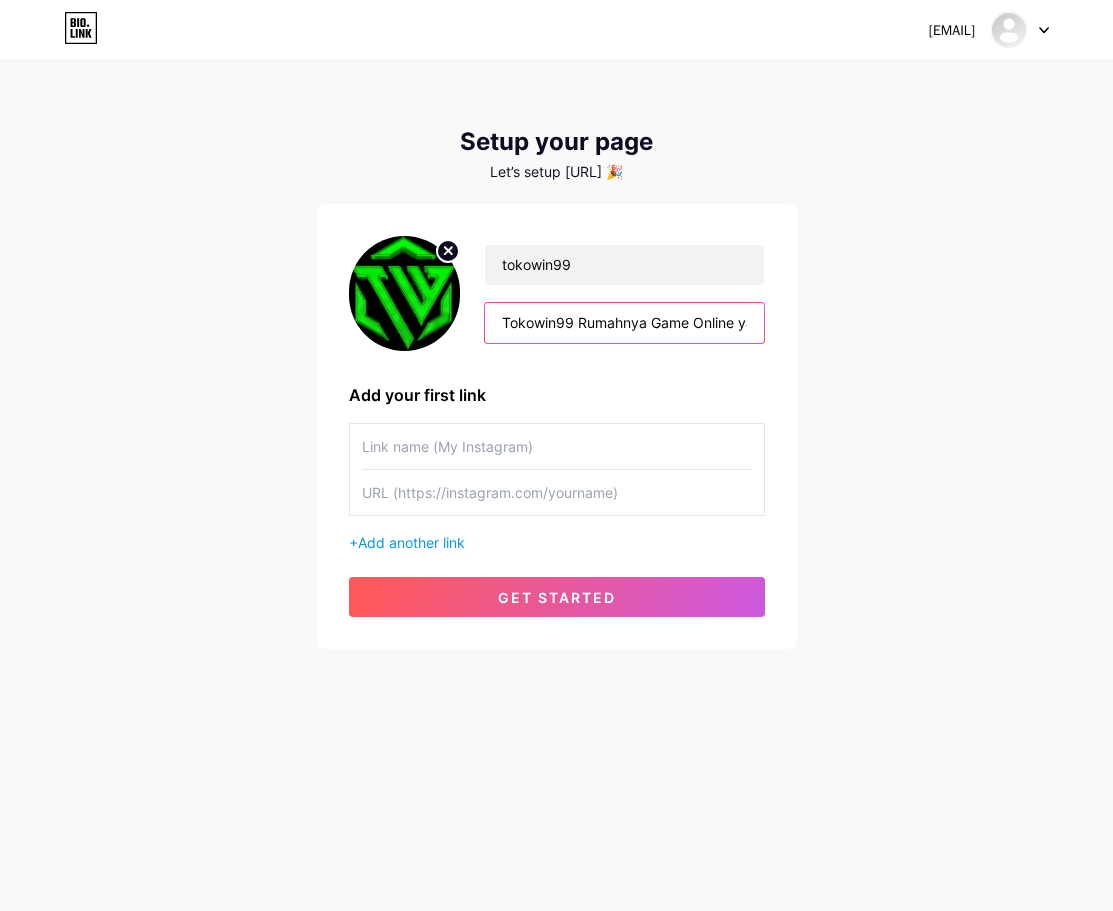 scroll, scrollTop: 0, scrollLeft: 107, axis: horizontal 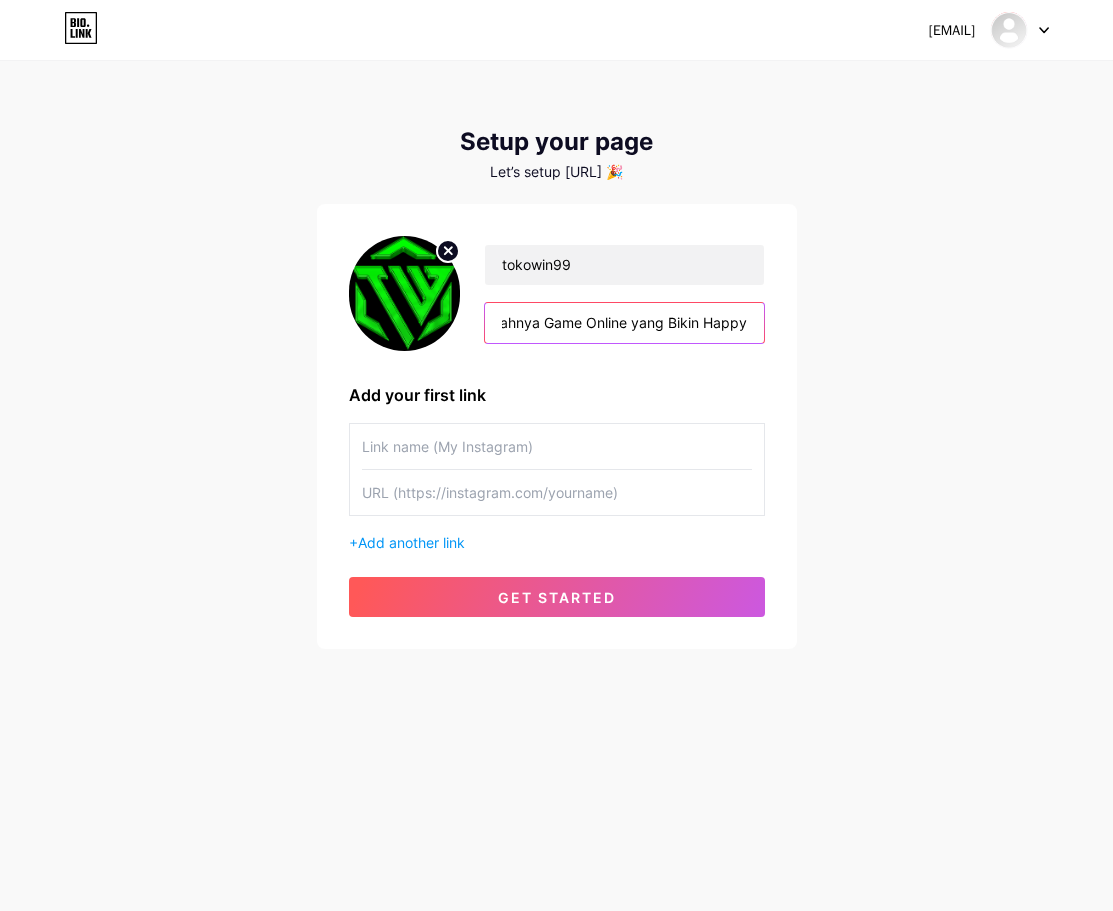 drag, startPoint x: 579, startPoint y: 319, endPoint x: 801, endPoint y: 318, distance: 222.00226 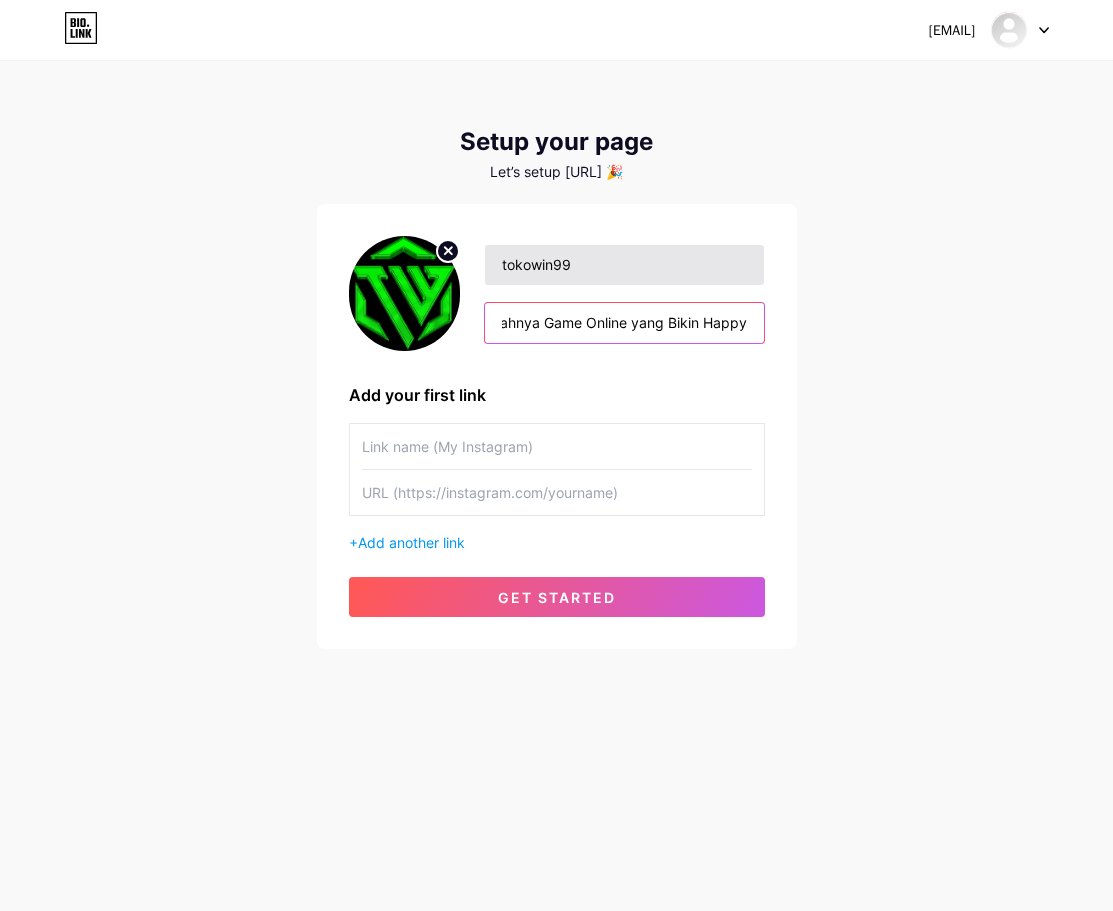type on "Tokowin99 Rumahnya Game Online yang Bikin Happy" 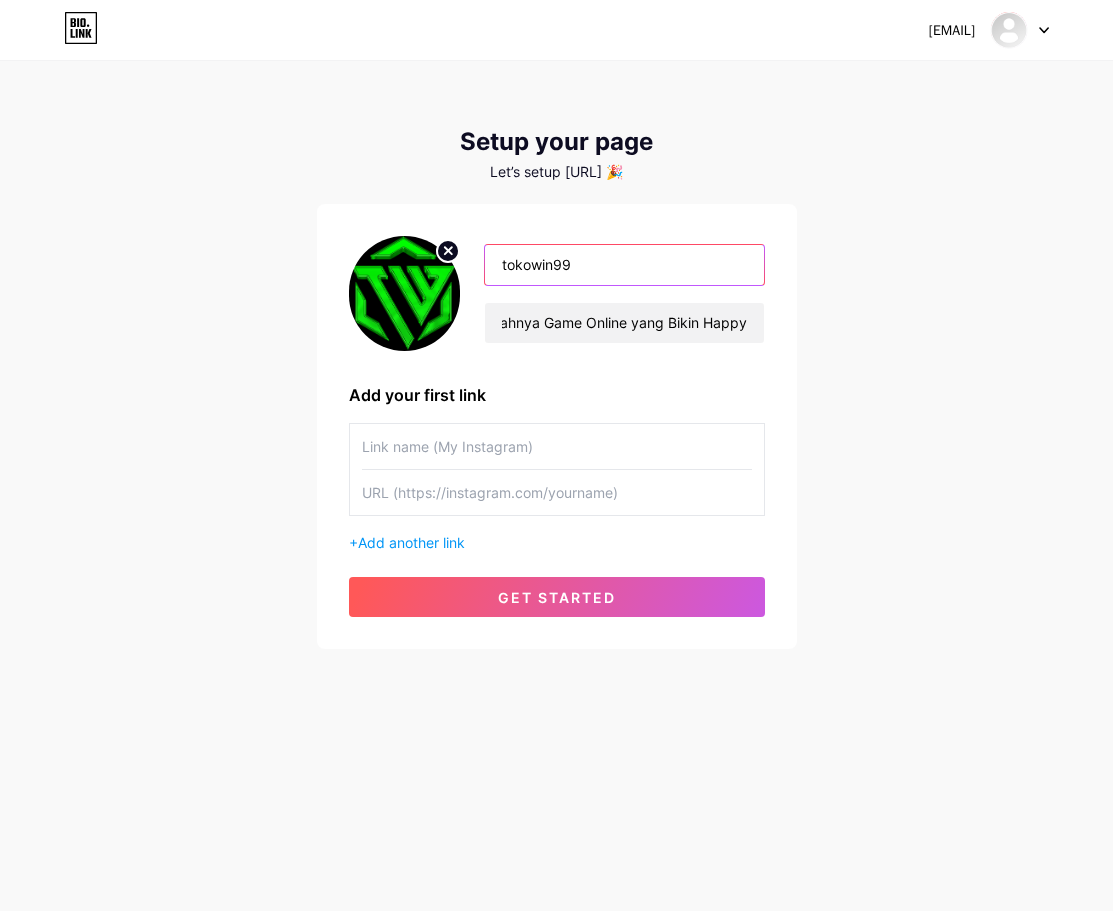 scroll, scrollTop: 0, scrollLeft: 0, axis: both 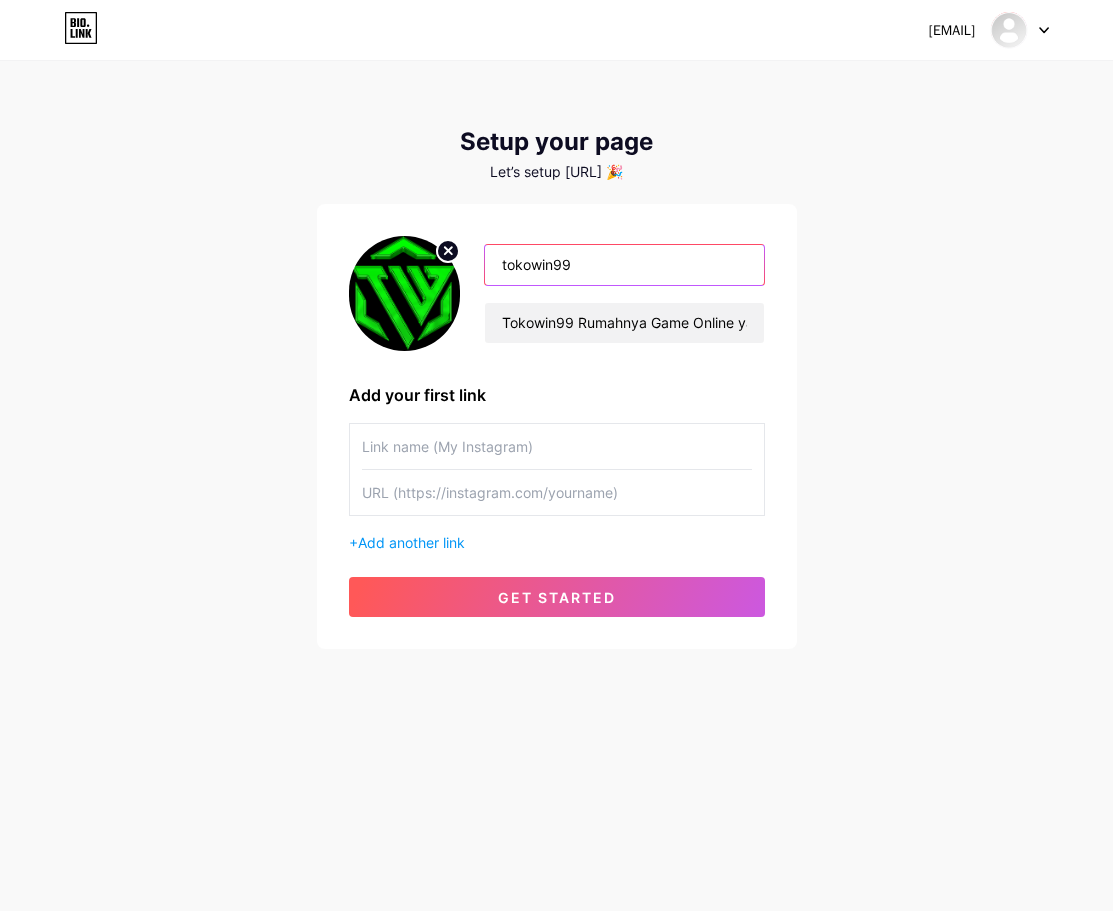 click on "tokowin99" at bounding box center [624, 265] 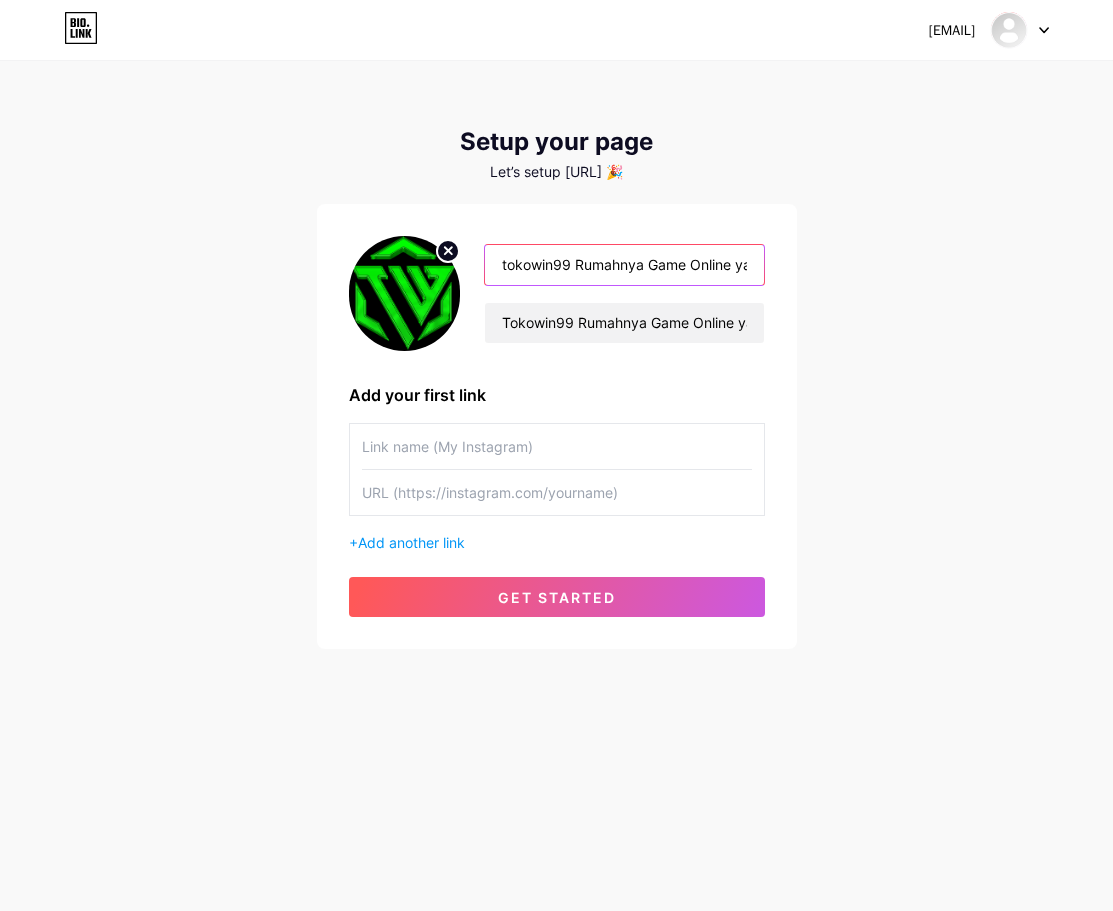 scroll, scrollTop: 0, scrollLeft: 105, axis: horizontal 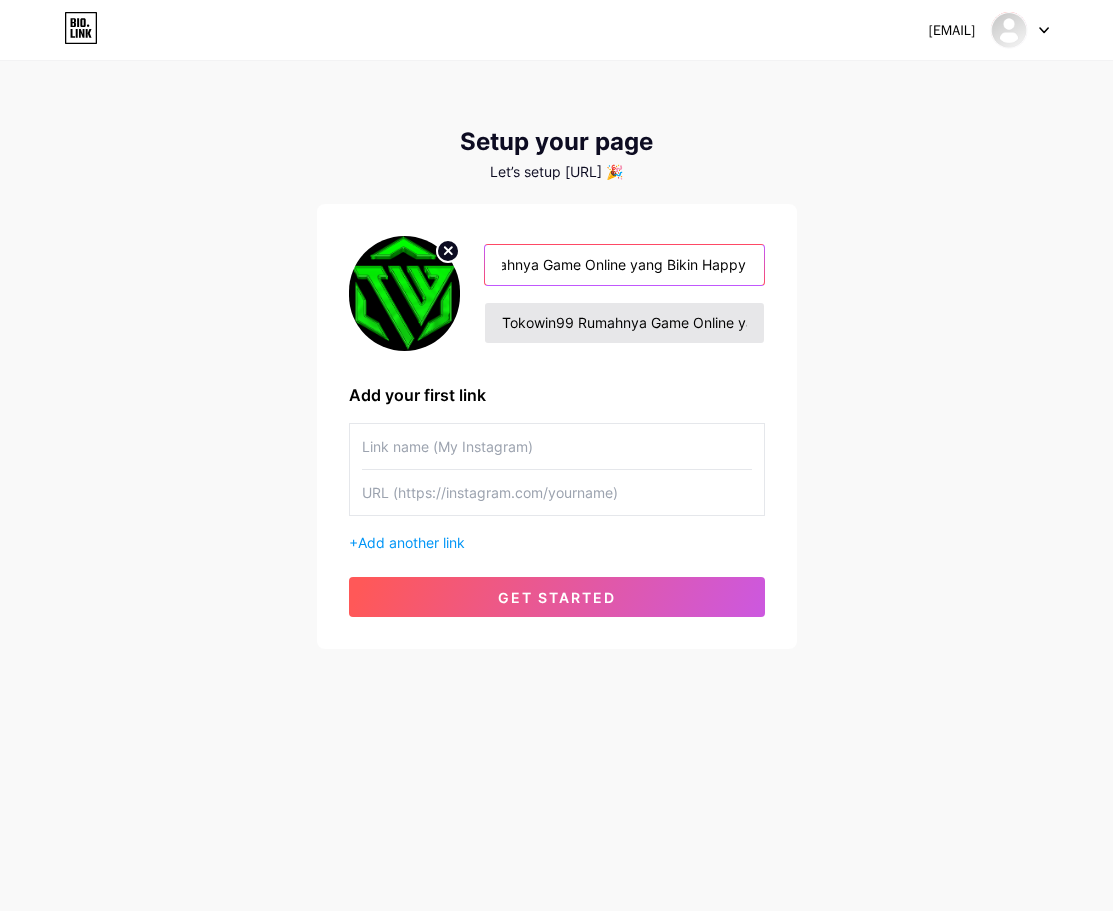 type on "tokowin99 Rumahnya Game Online yang Bikin Happy" 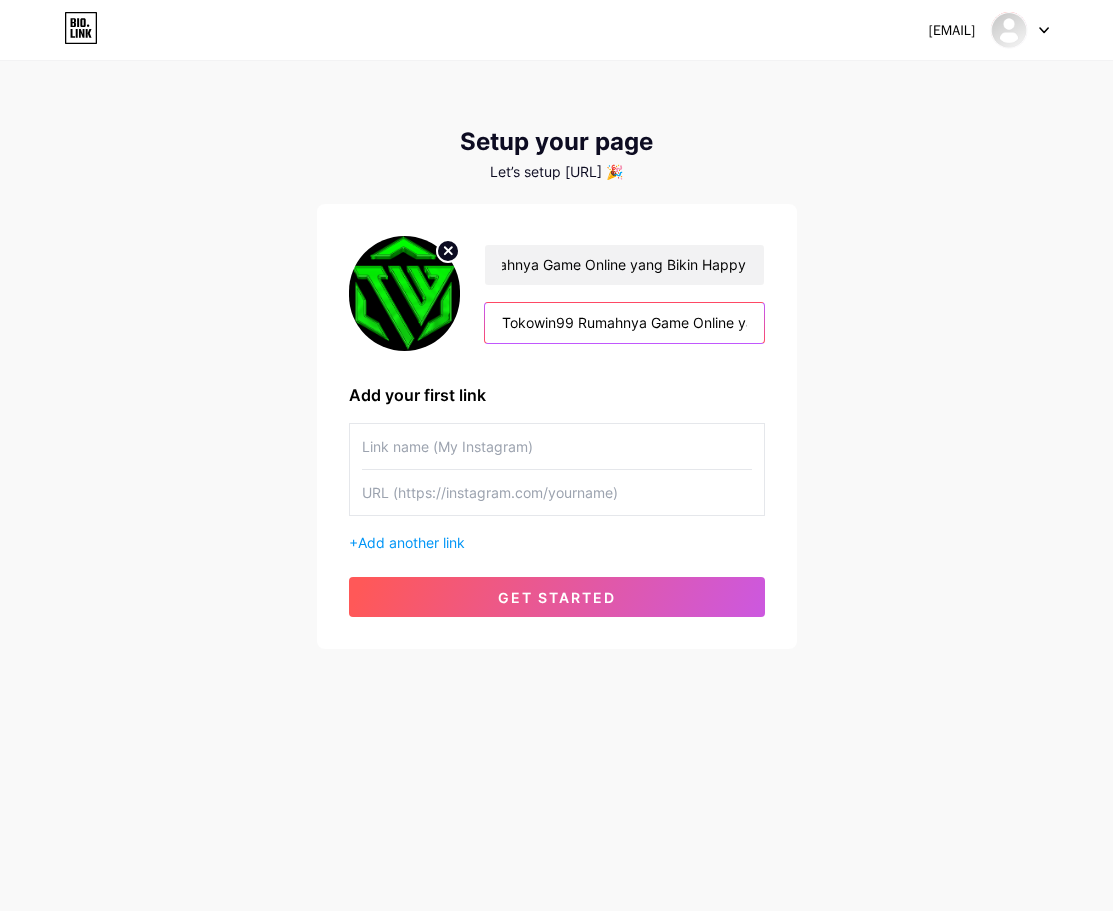 scroll, scrollTop: 0, scrollLeft: 0, axis: both 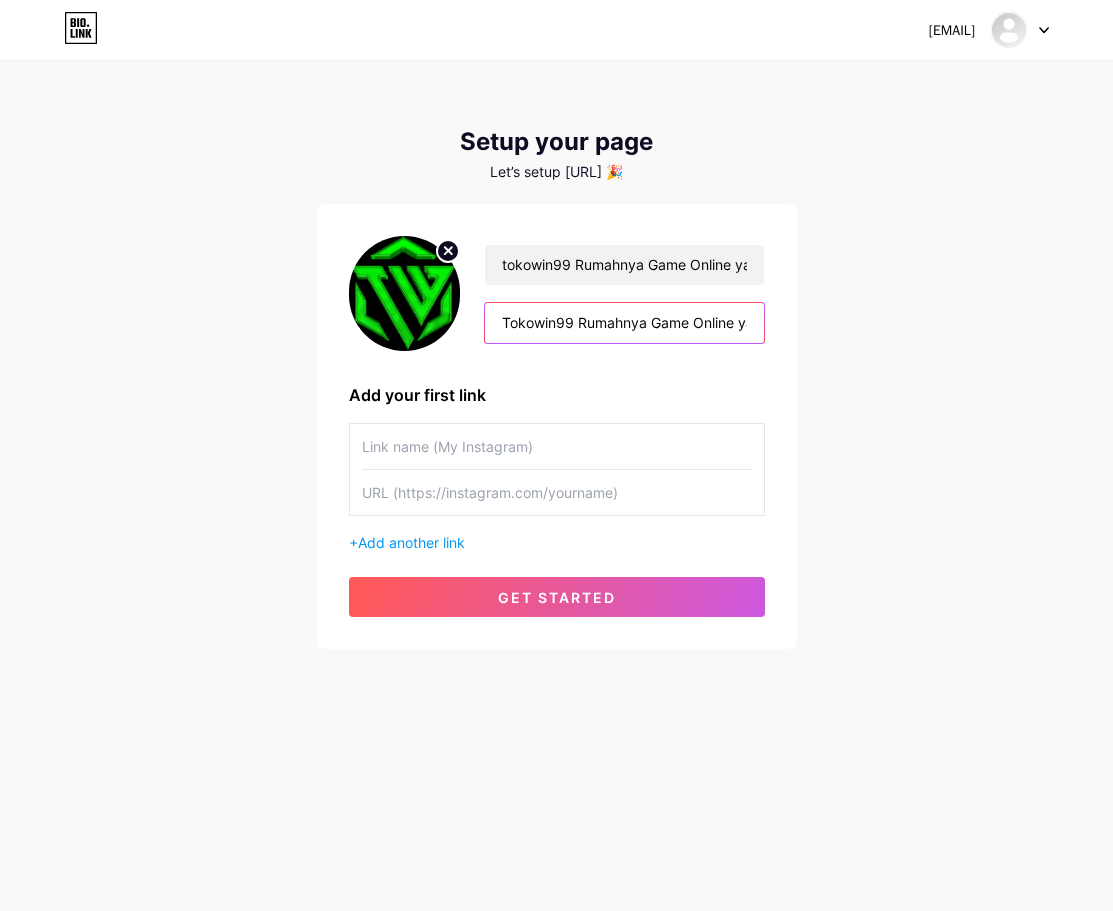 click on "Tokowin99 Rumahnya Game Online yang Bikin Happy" at bounding box center (624, 323) 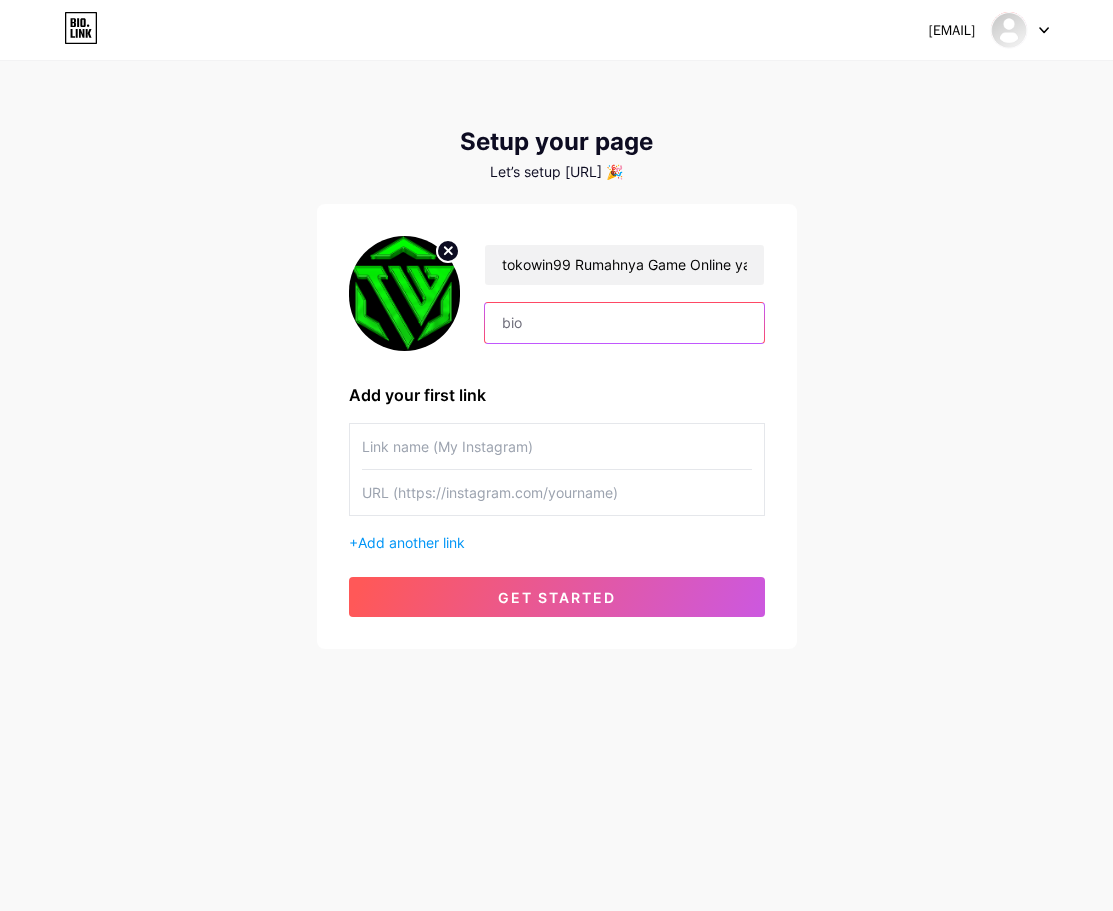 click at bounding box center [624, 323] 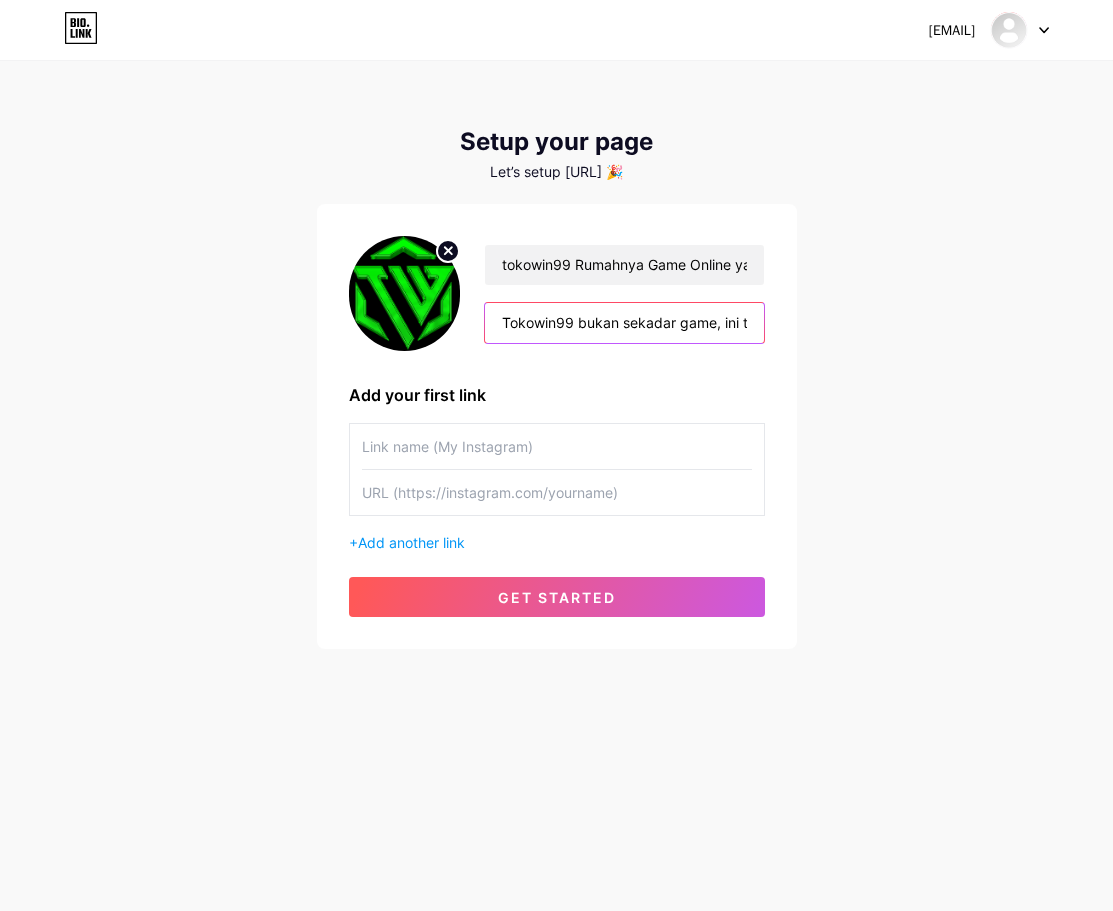 scroll, scrollTop: 0, scrollLeft: 703, axis: horizontal 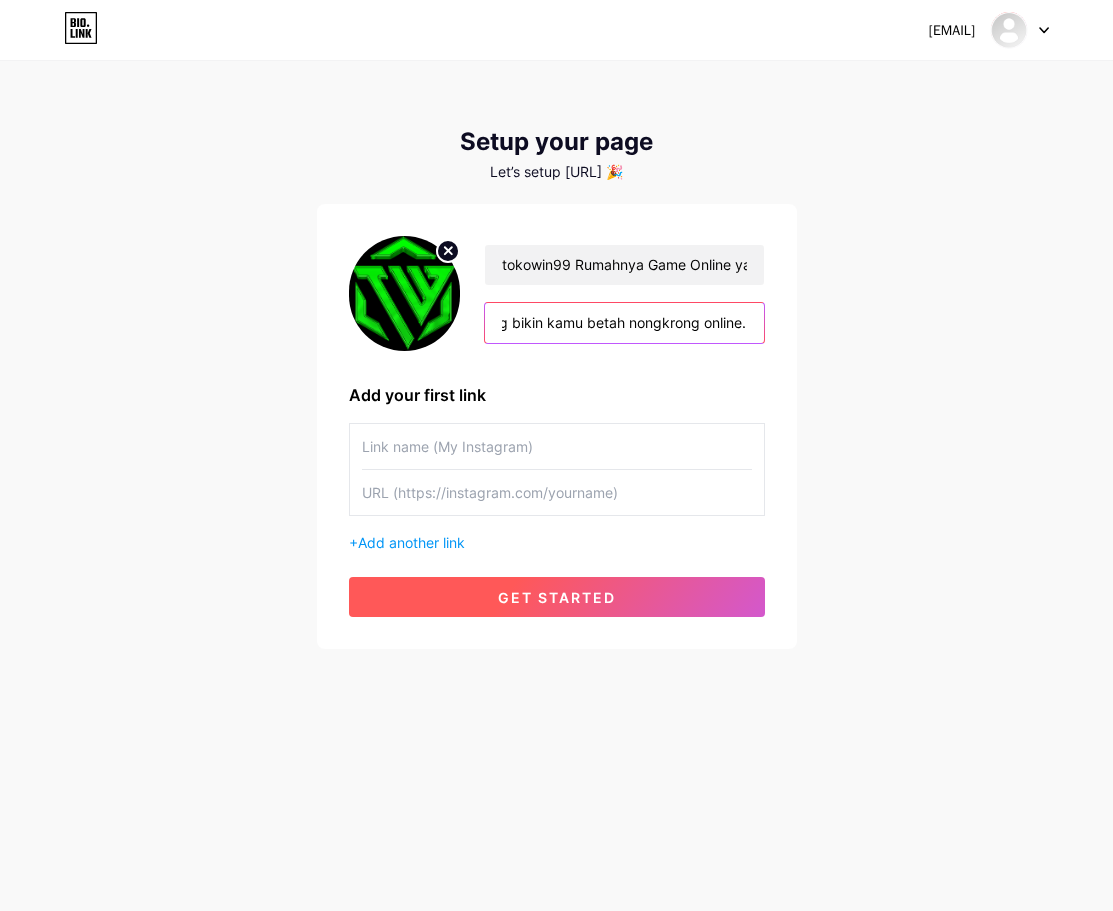 type on "Tokowin99 bukan sekadar game, ini tempat healing digital! Game seru, suasana asik, dan vibes positif yang bikin kamu betah nongkrong online." 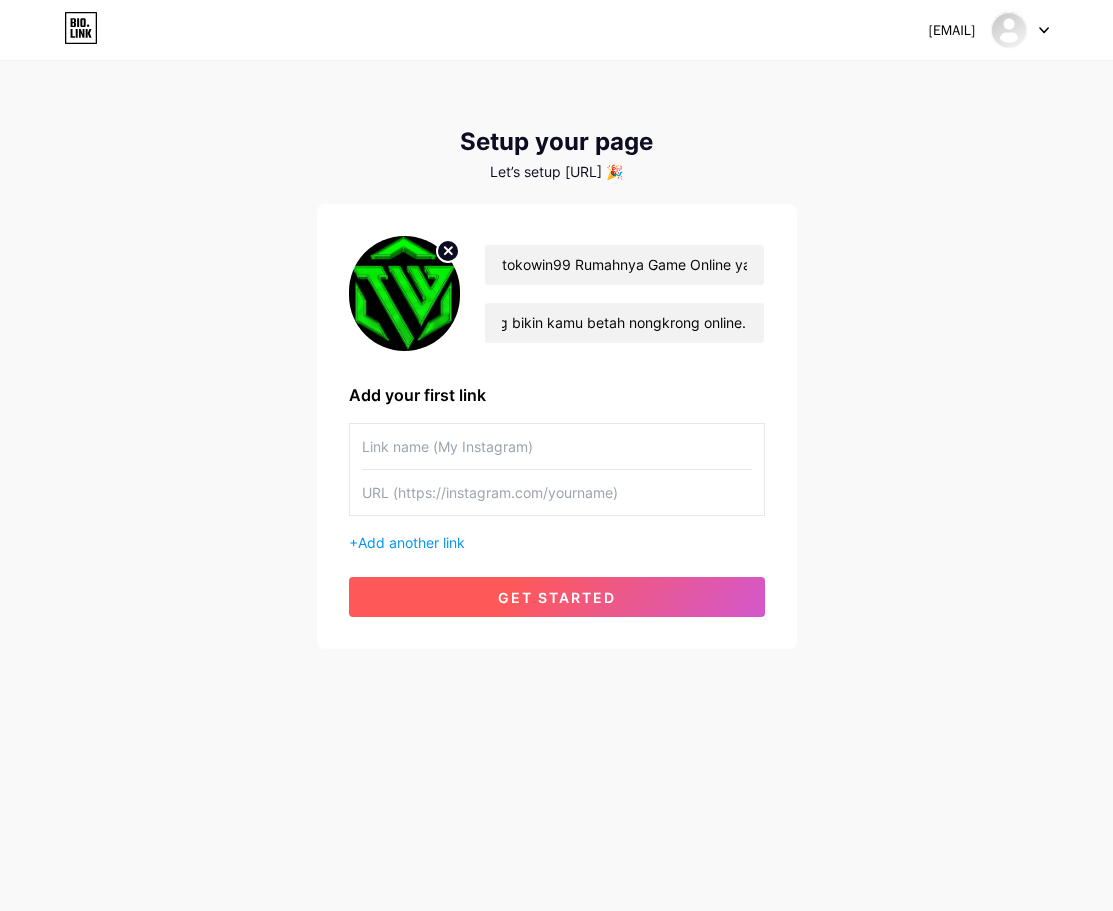click on "get started" at bounding box center (557, 597) 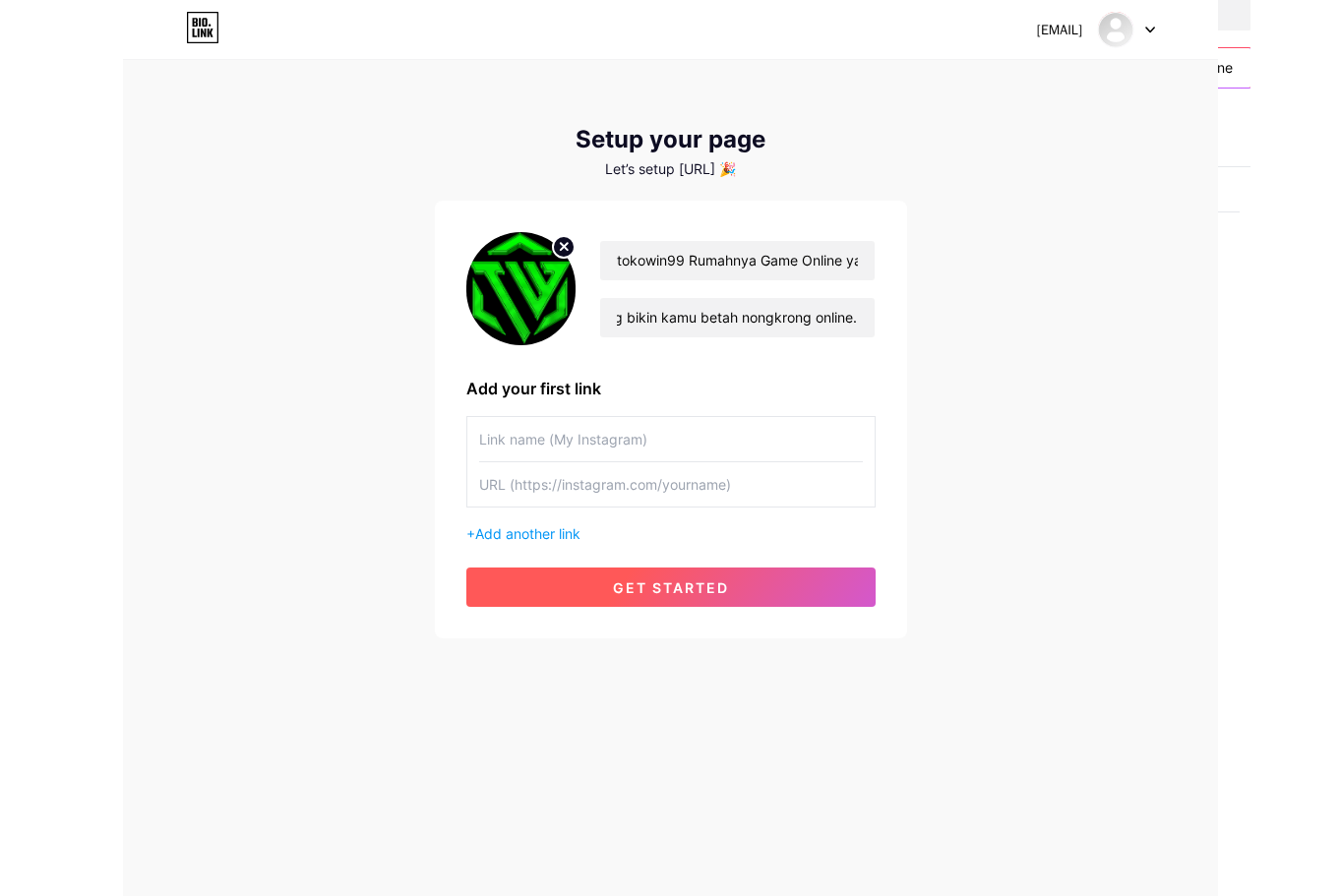 scroll, scrollTop: 0, scrollLeft: 0, axis: both 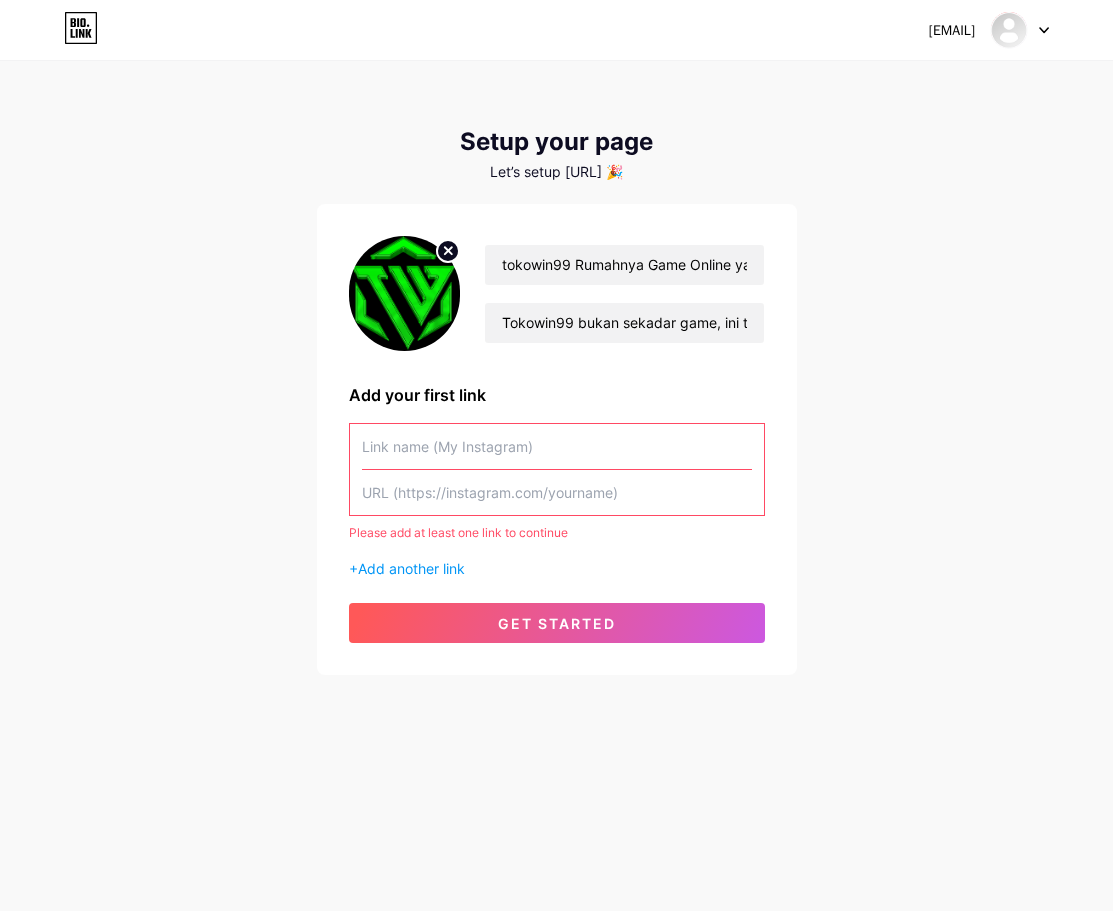 click at bounding box center (557, 492) 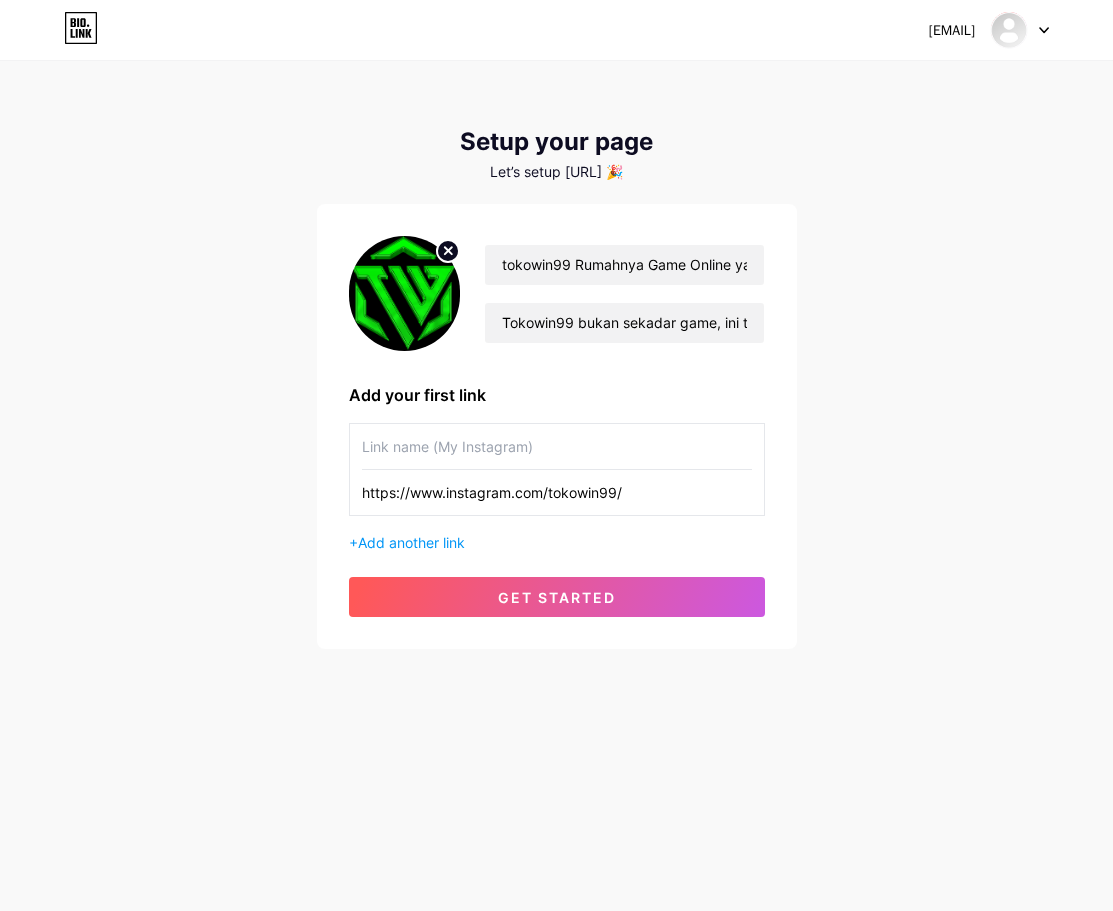 type on "https://www.instagram.com/tokowin99/" 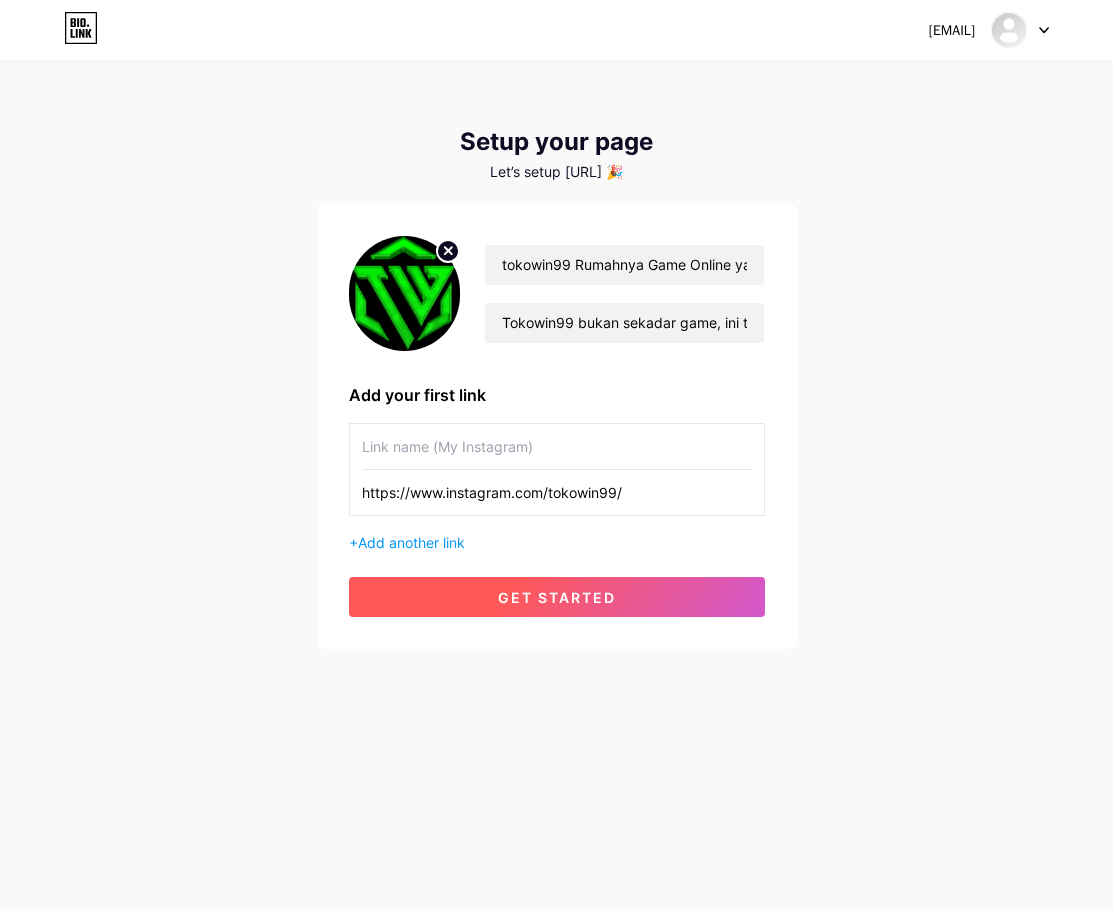 paste on "https://www.instagram.com/tokowin99/" 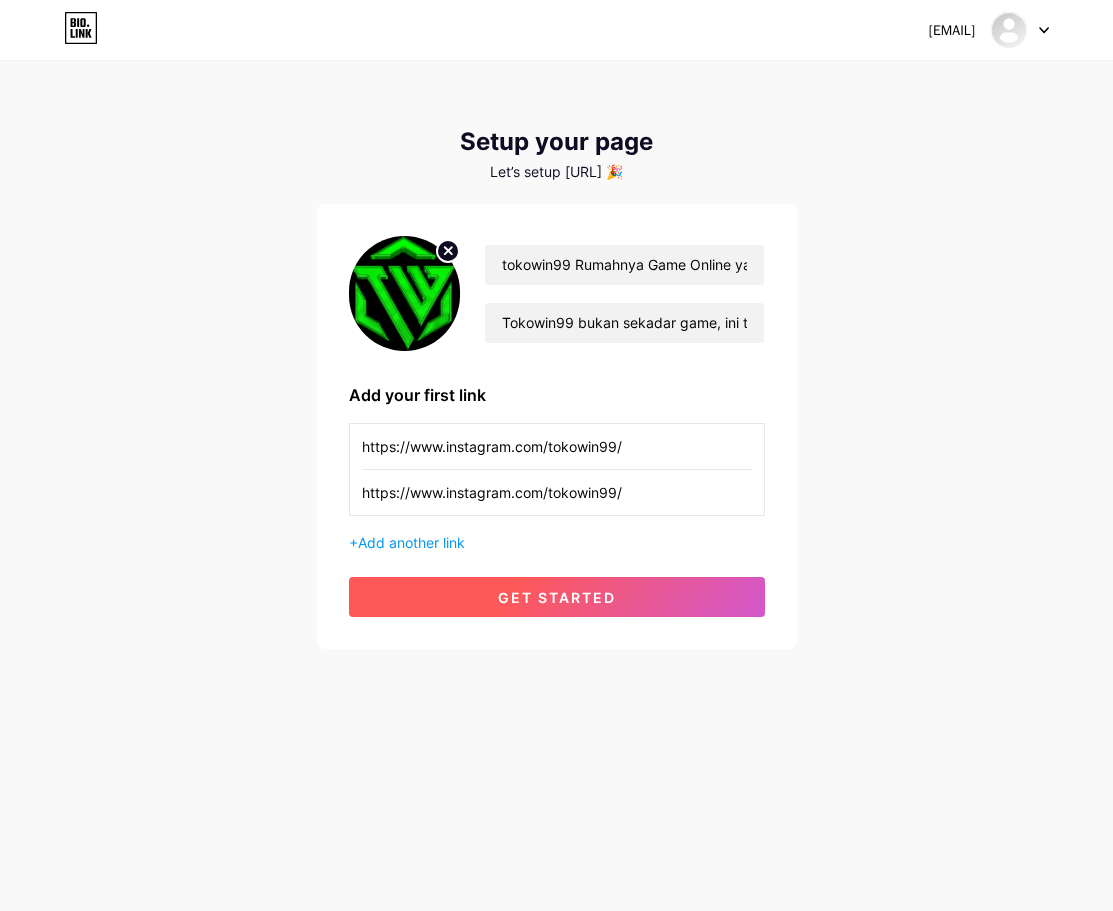 type on "https://www.instagram.com/tokowin99/" 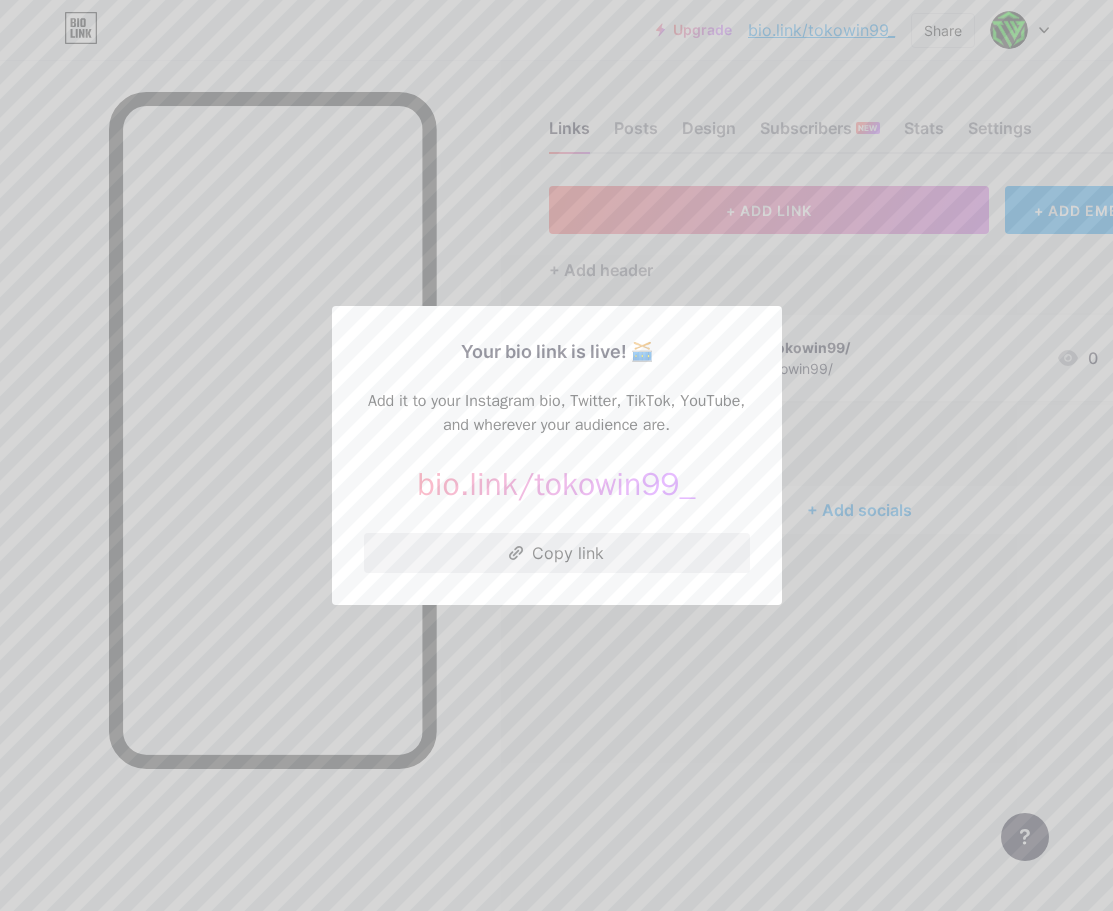 click on "Copy link" at bounding box center (557, 553) 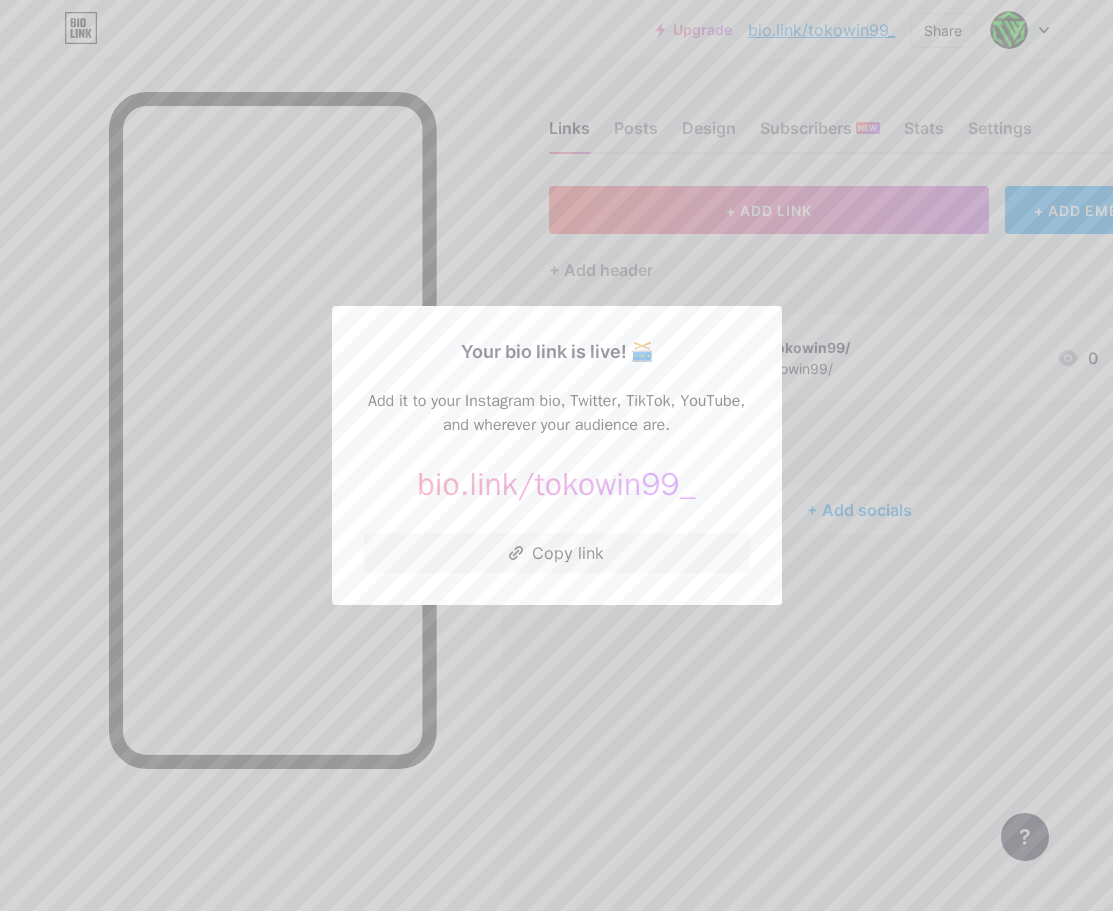 click at bounding box center (556, 455) 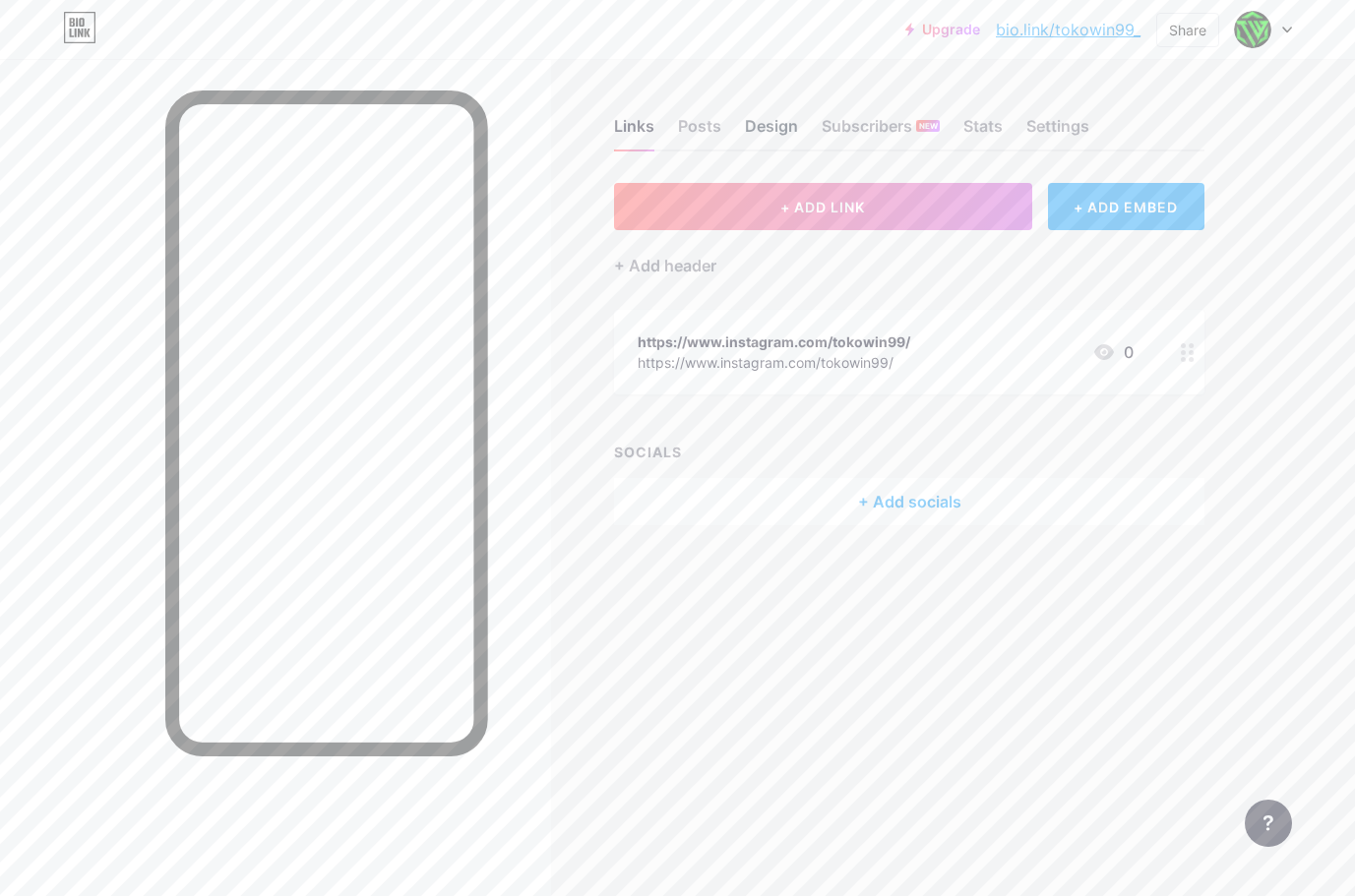 click on "Design" at bounding box center (771, 132) 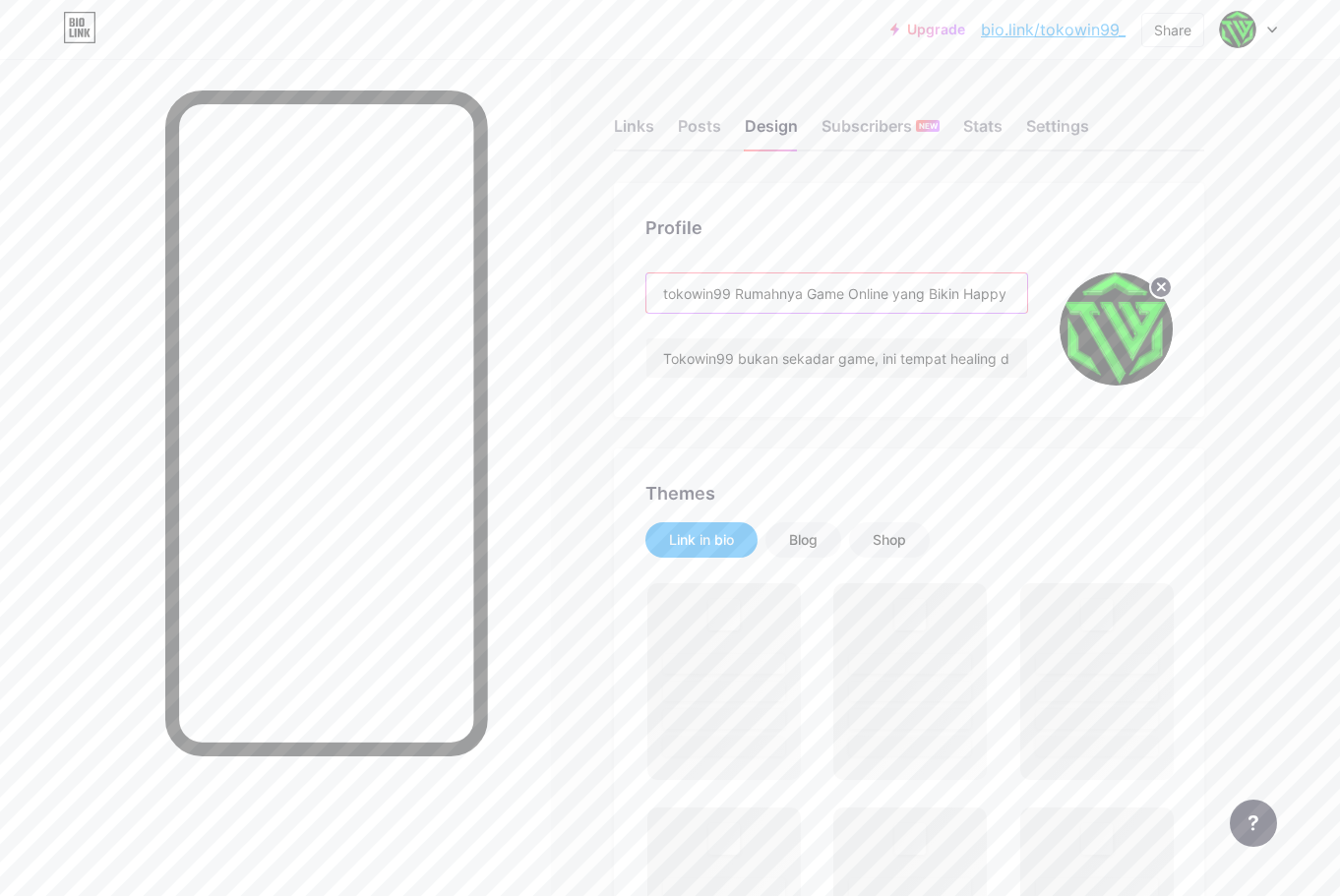 click on "tokowin99 Rumahnya Game Online yang Bikin Happy" at bounding box center (836, 293) 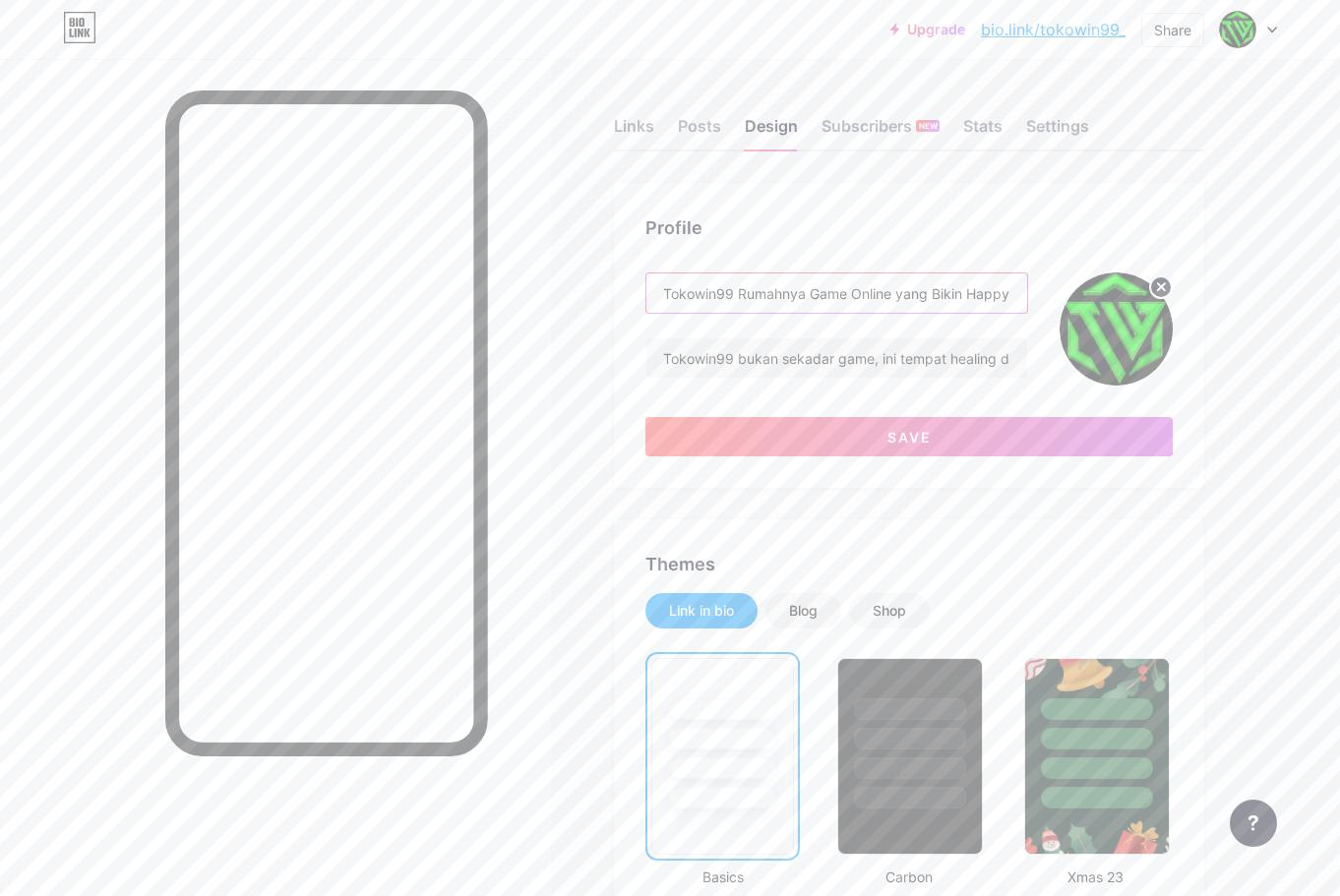type on "Tokowin99 Rumahnya Game Online yang Bikin Happy" 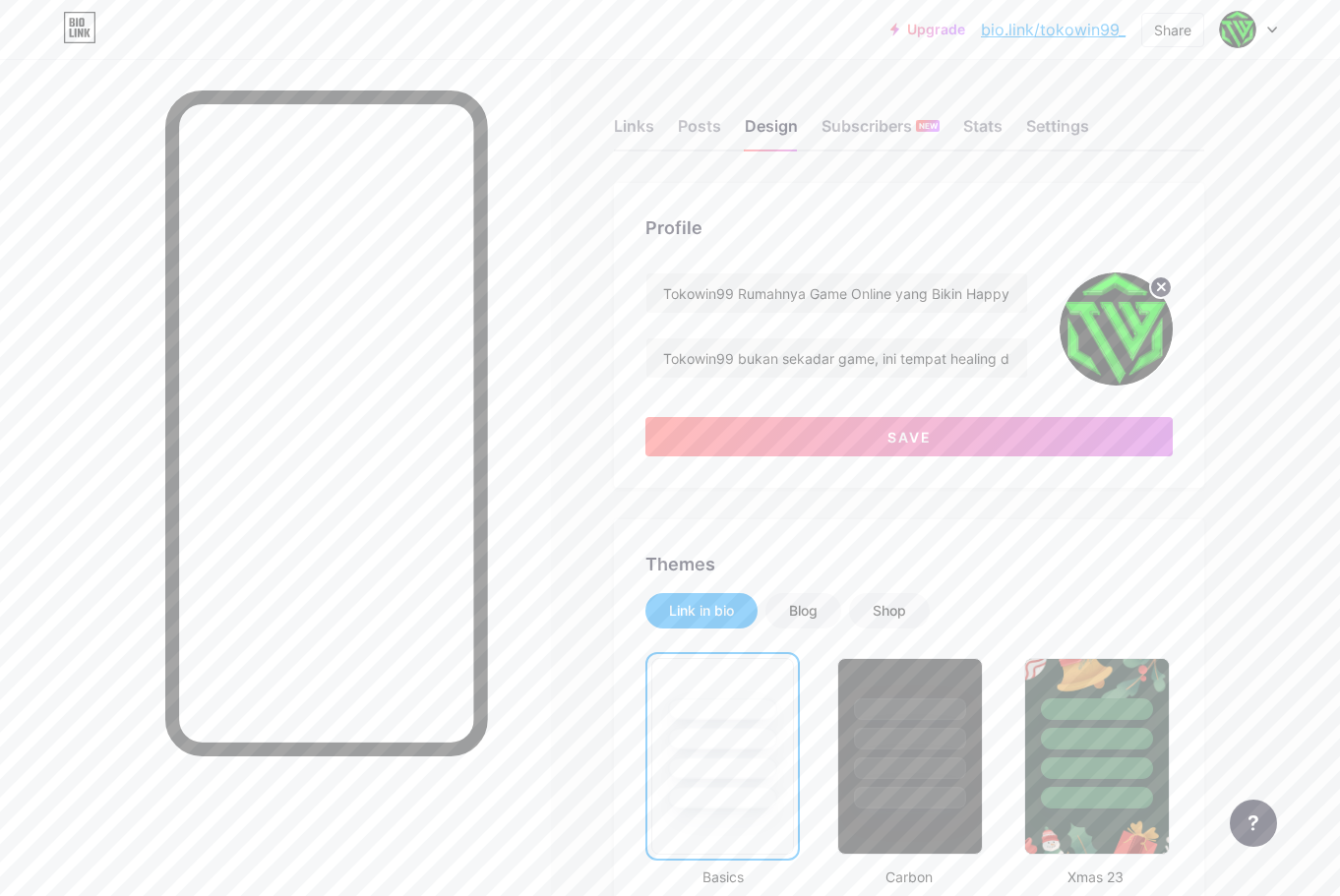 click at bounding box center (275, 507) 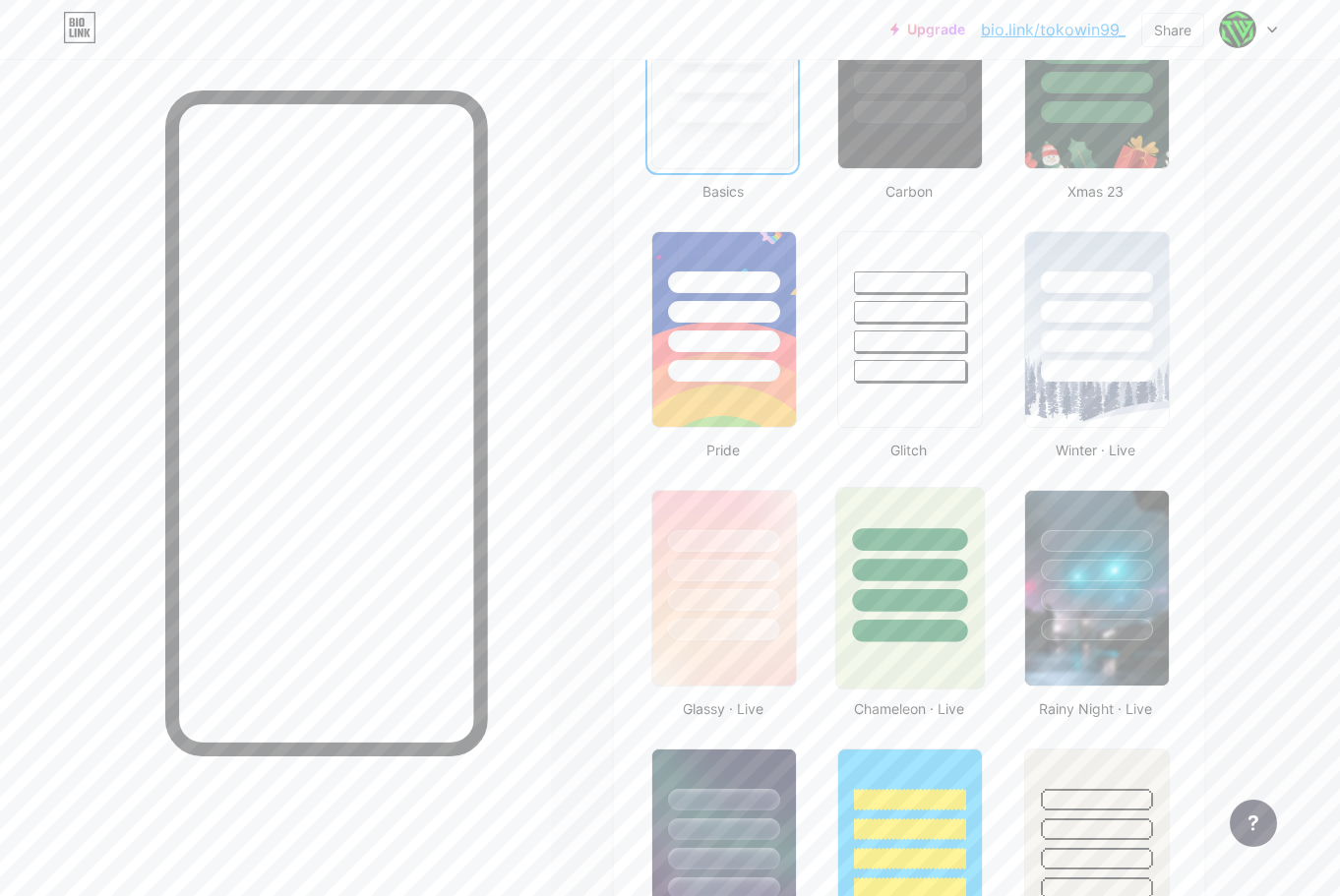 scroll, scrollTop: 688, scrollLeft: 0, axis: vertical 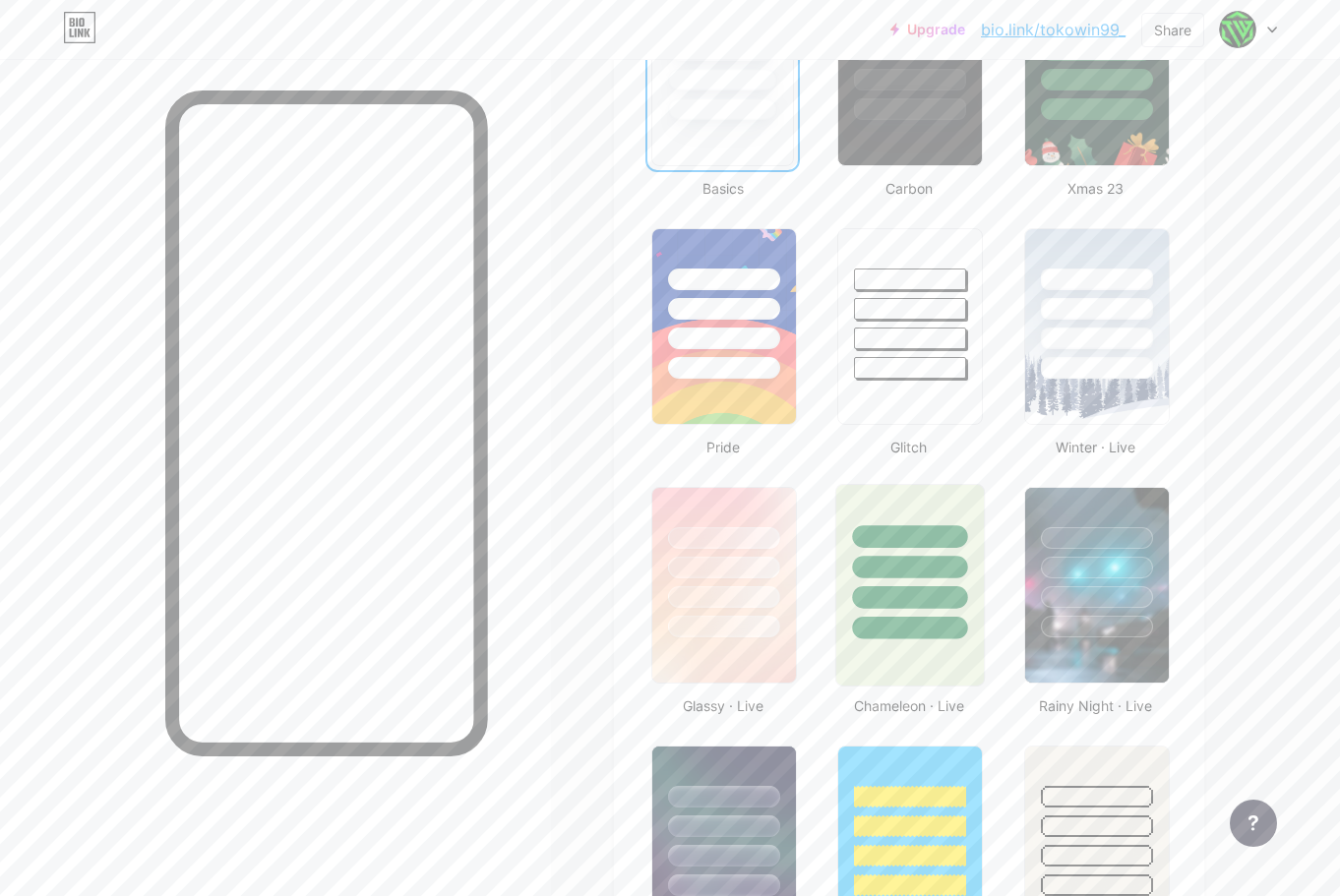 click at bounding box center (910, 536) 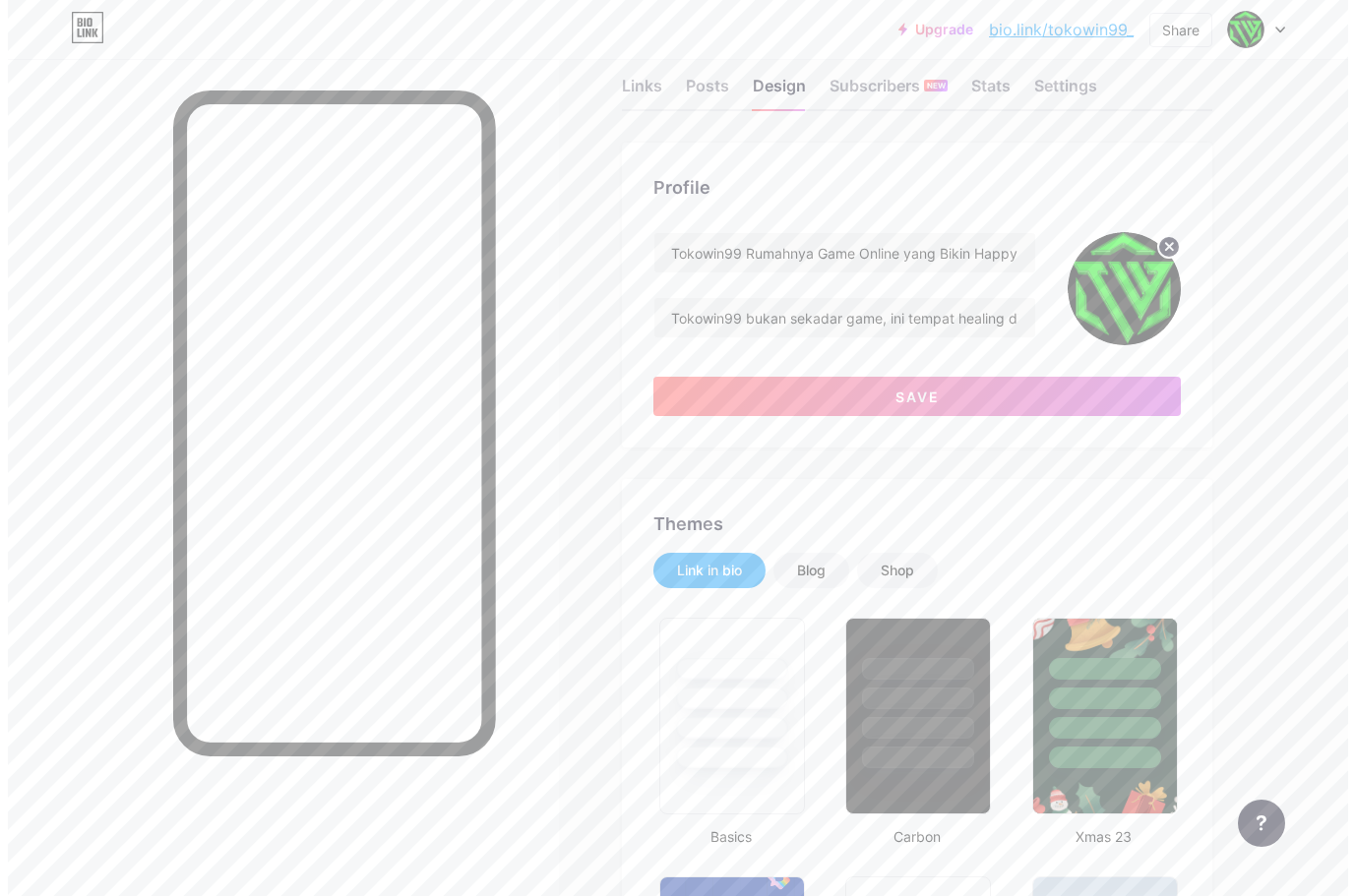 scroll, scrollTop: 0, scrollLeft: 0, axis: both 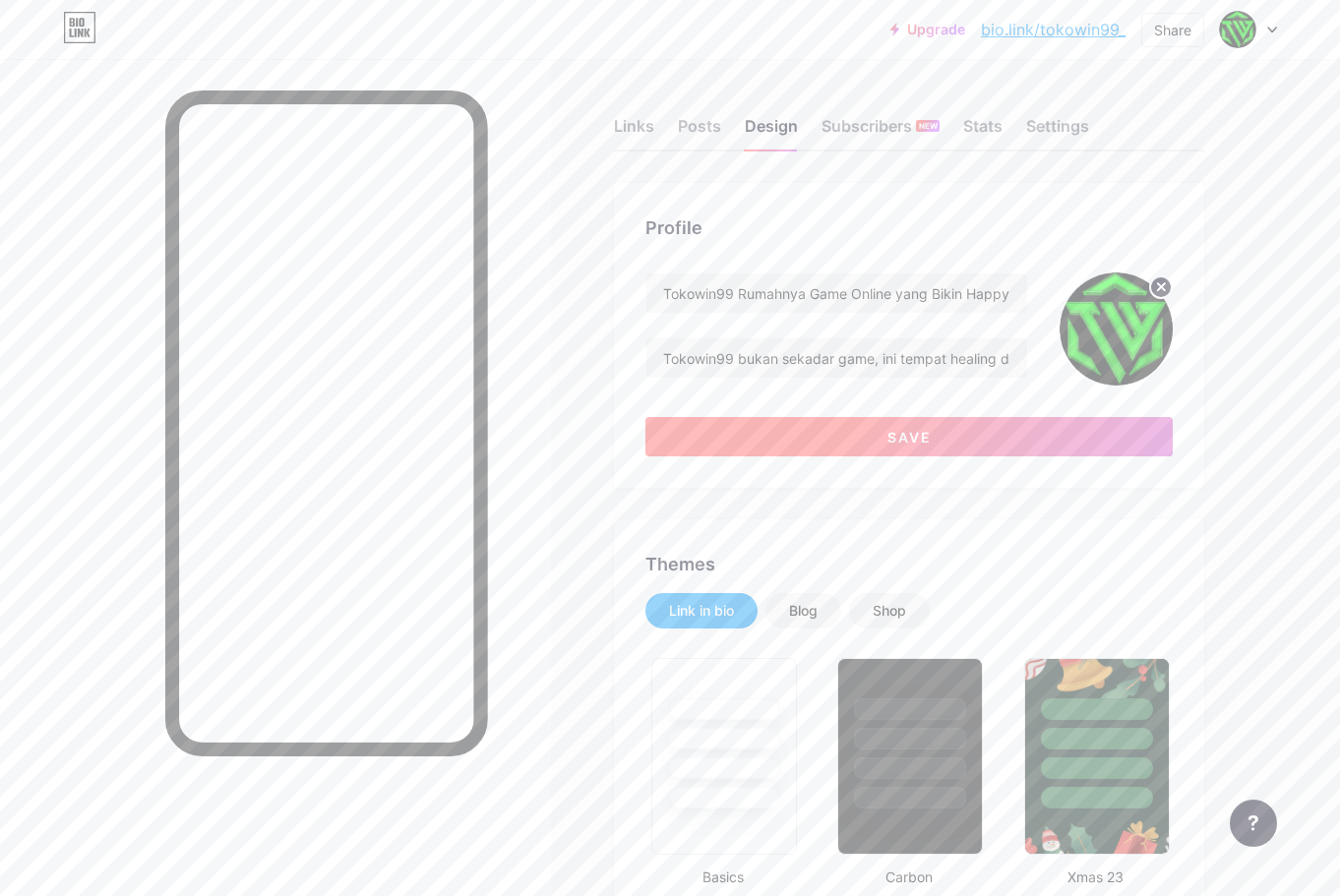 click on "Save" at bounding box center (909, 437) 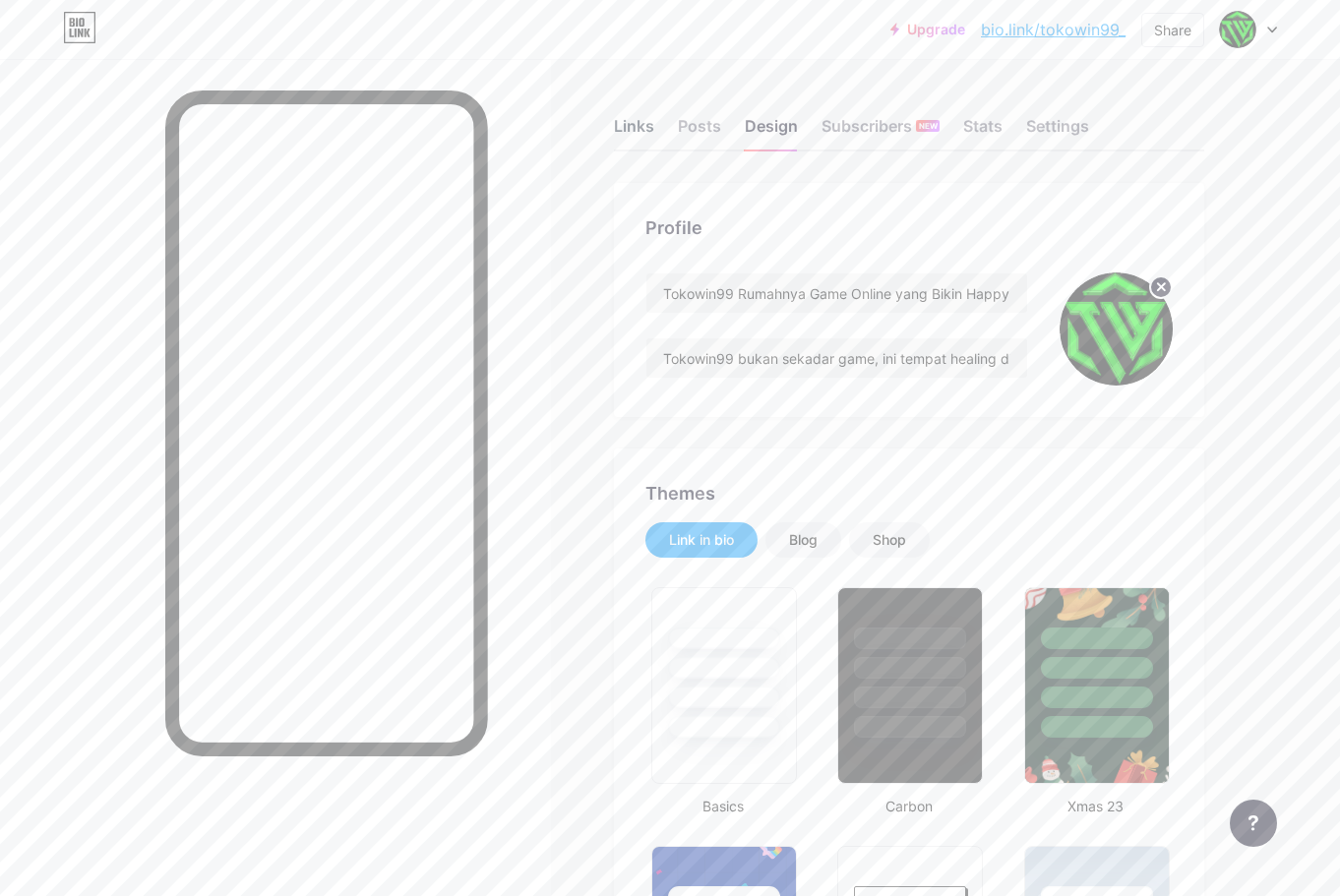 click on "Links" at bounding box center (634, 132) 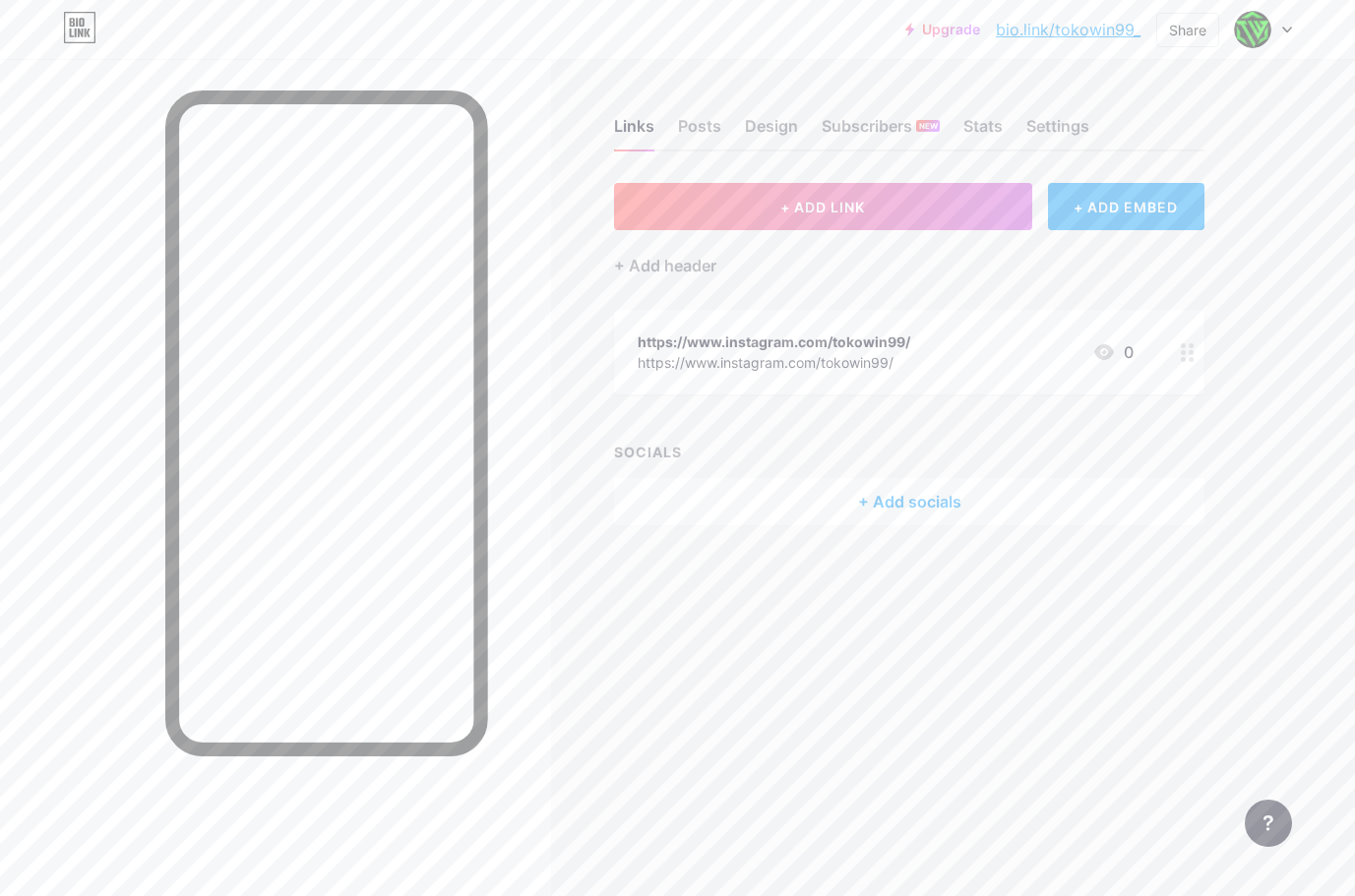 click 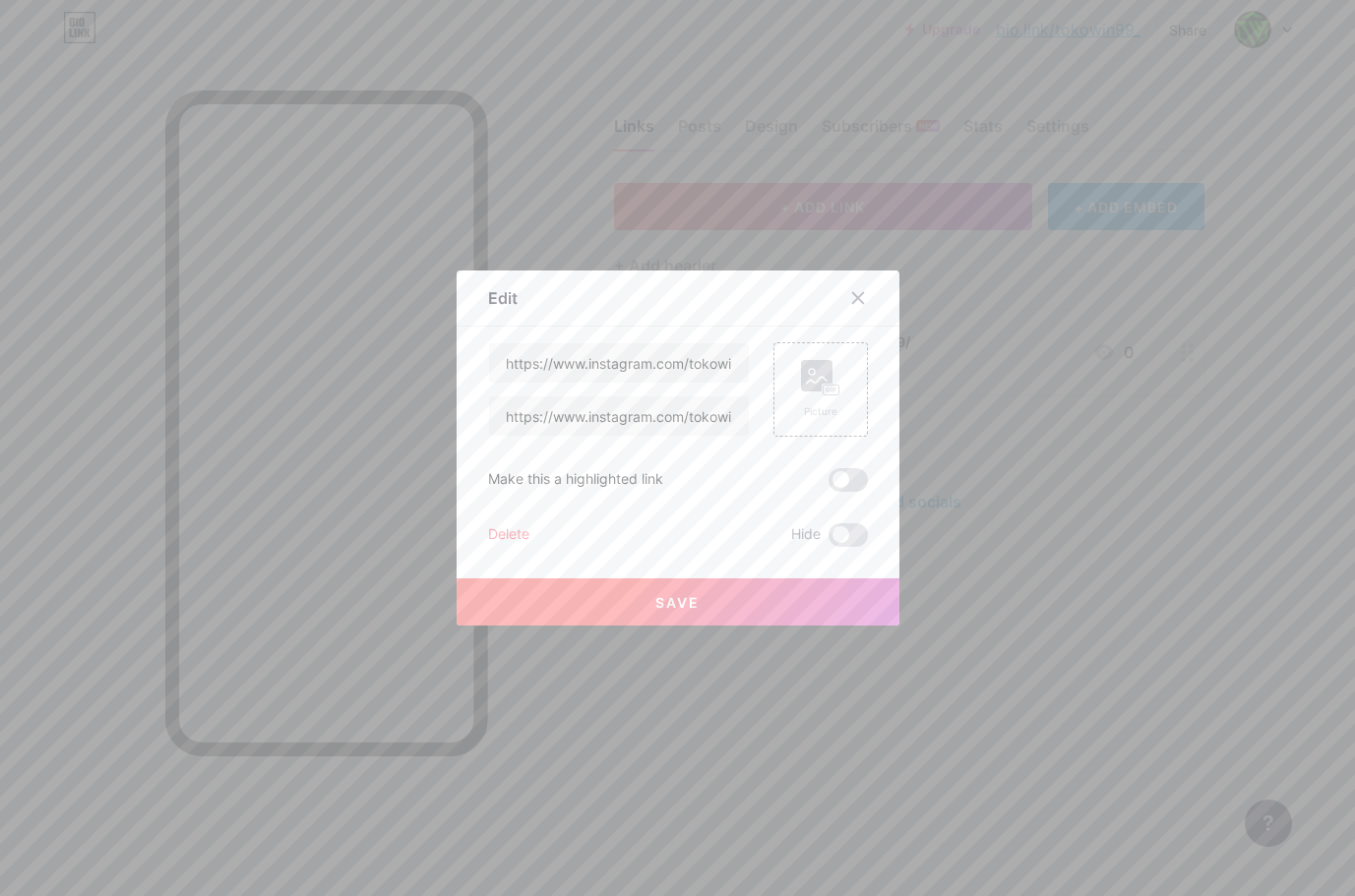 click on "Delete" at bounding box center [509, 535] 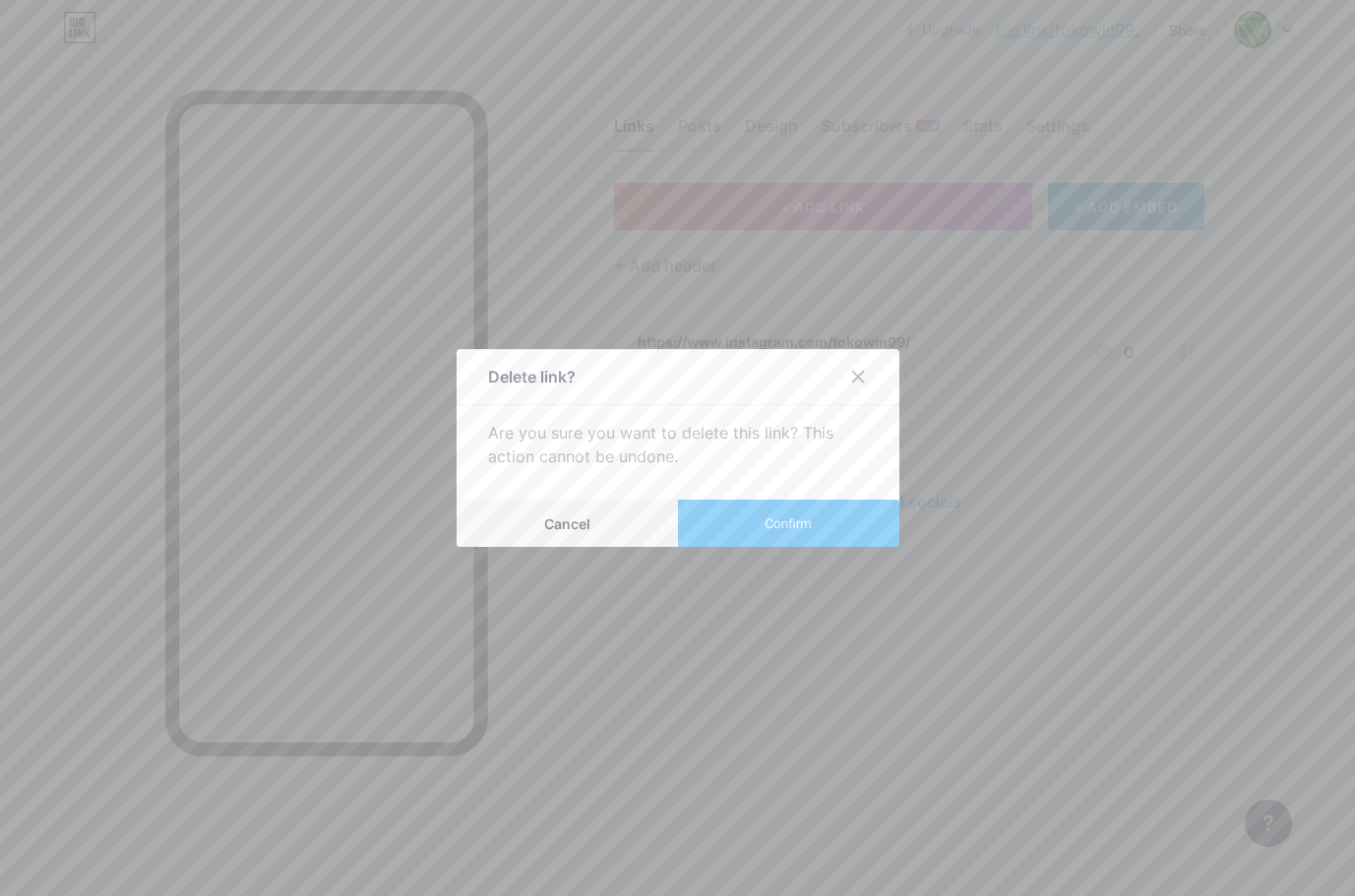 click on "Confirm" at bounding box center [787, 523] 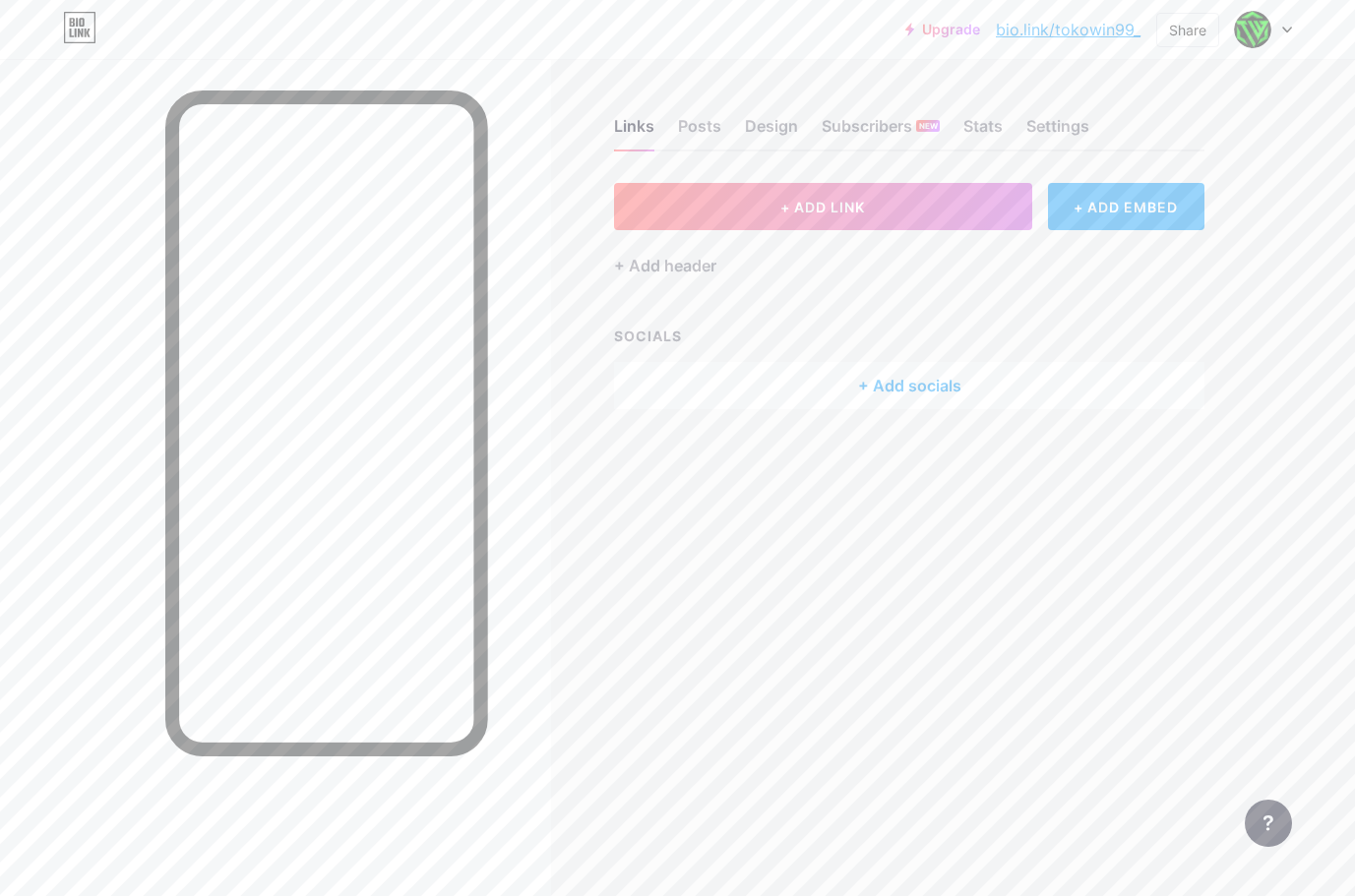 click on "+ Add socials" at bounding box center (909, 386) 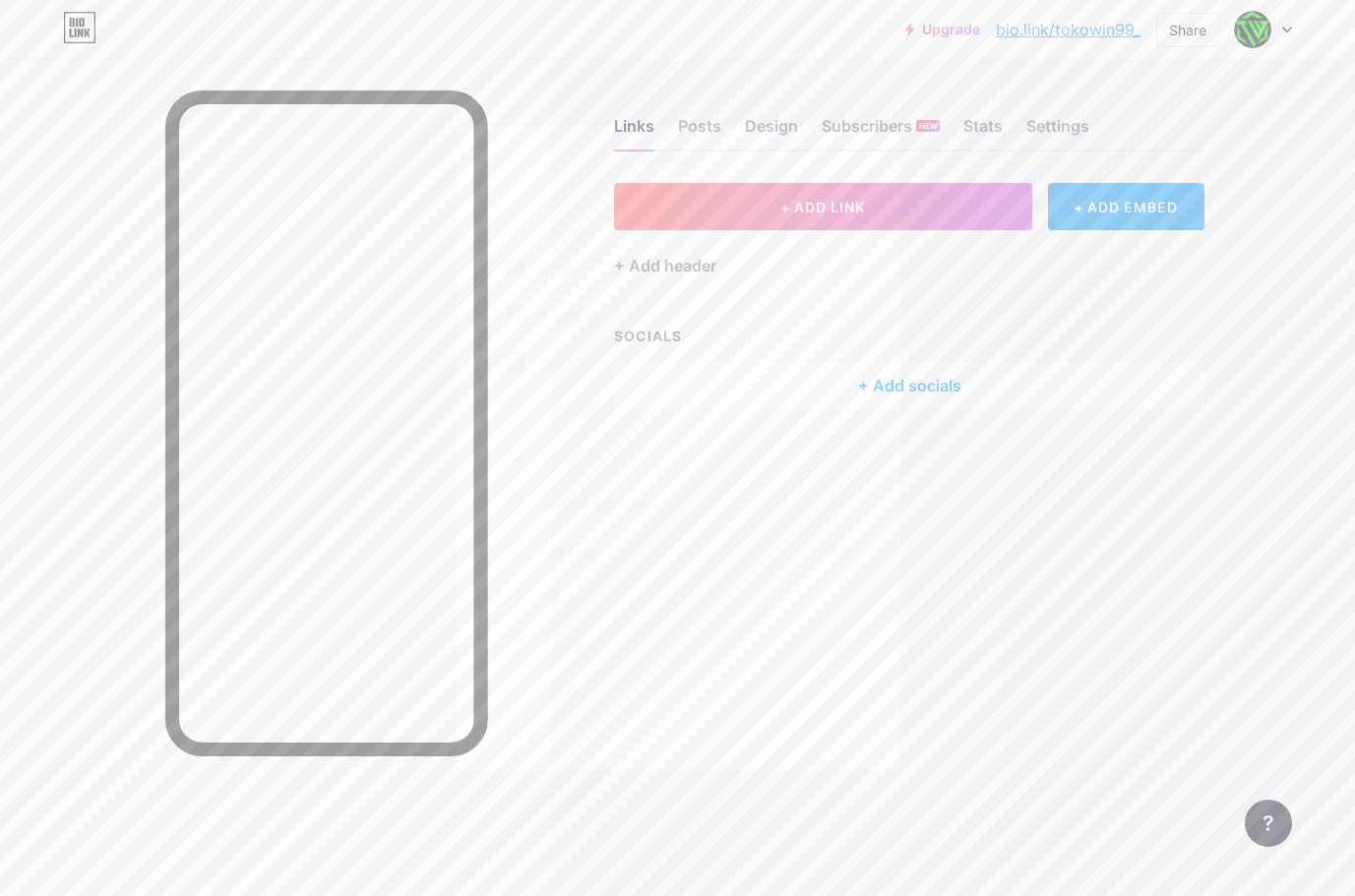 click at bounding box center (616, 217) 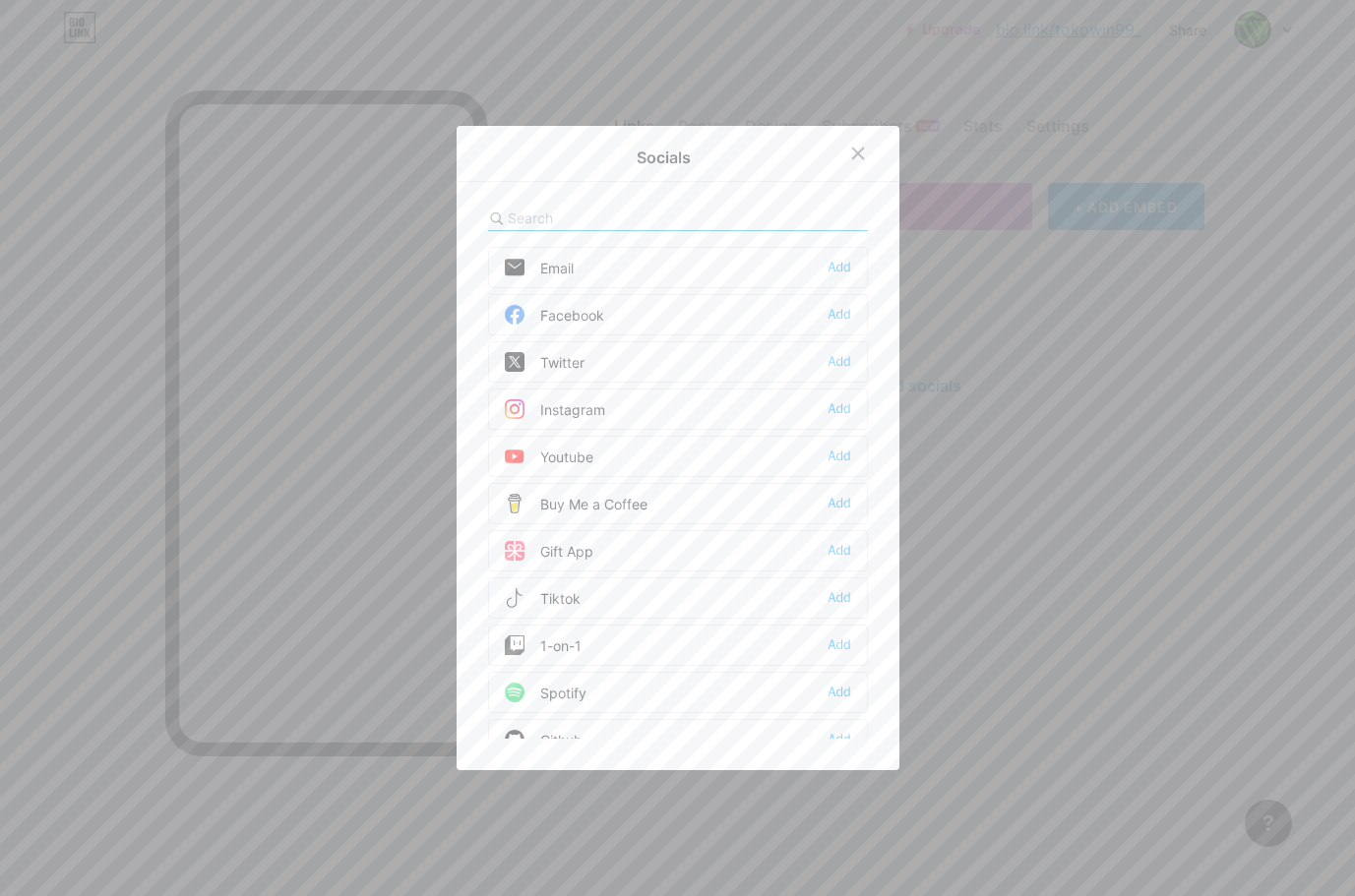 paste on "https://tokowin99.com/" 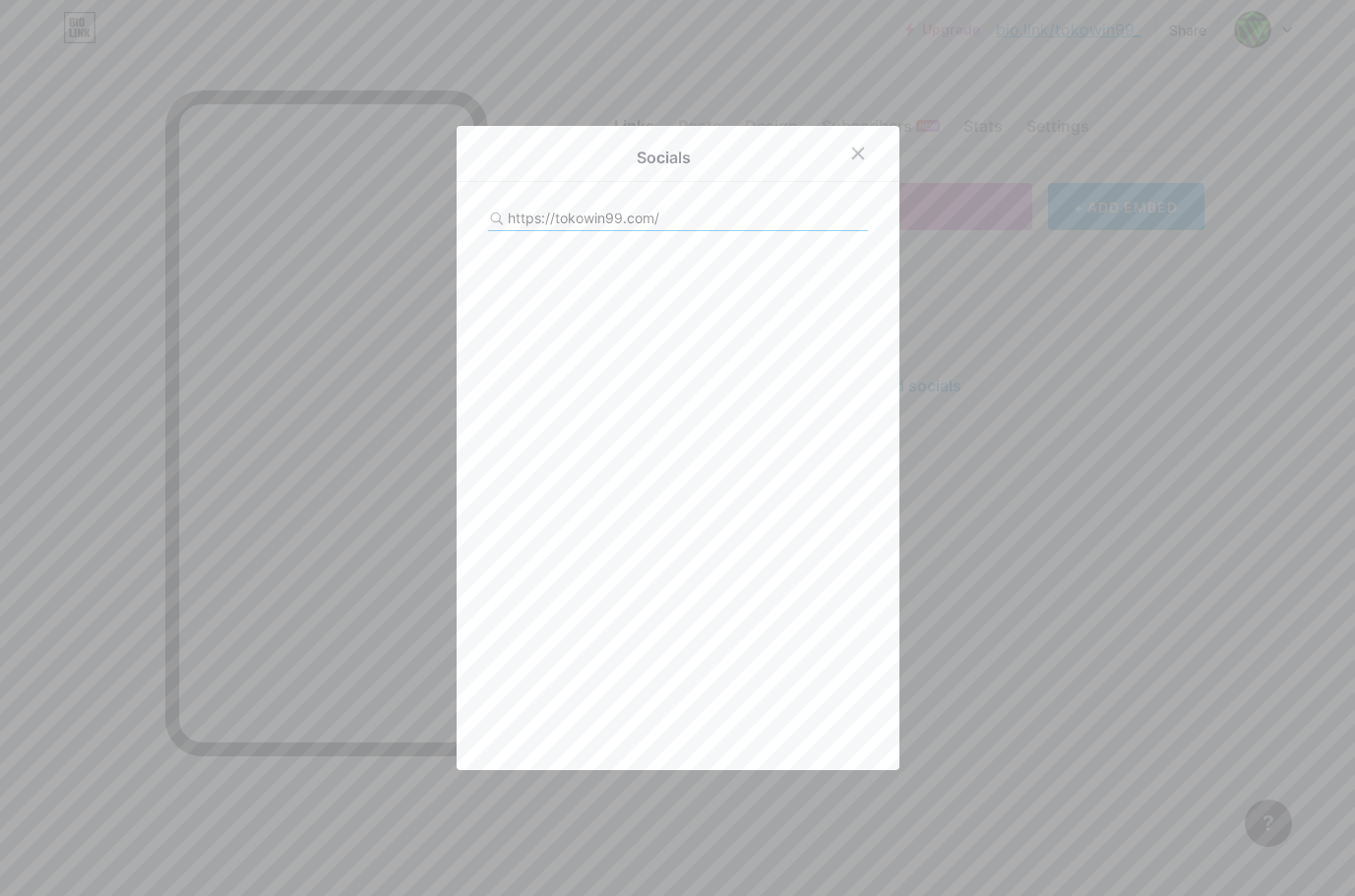 type on "https://tokowin99.com/" 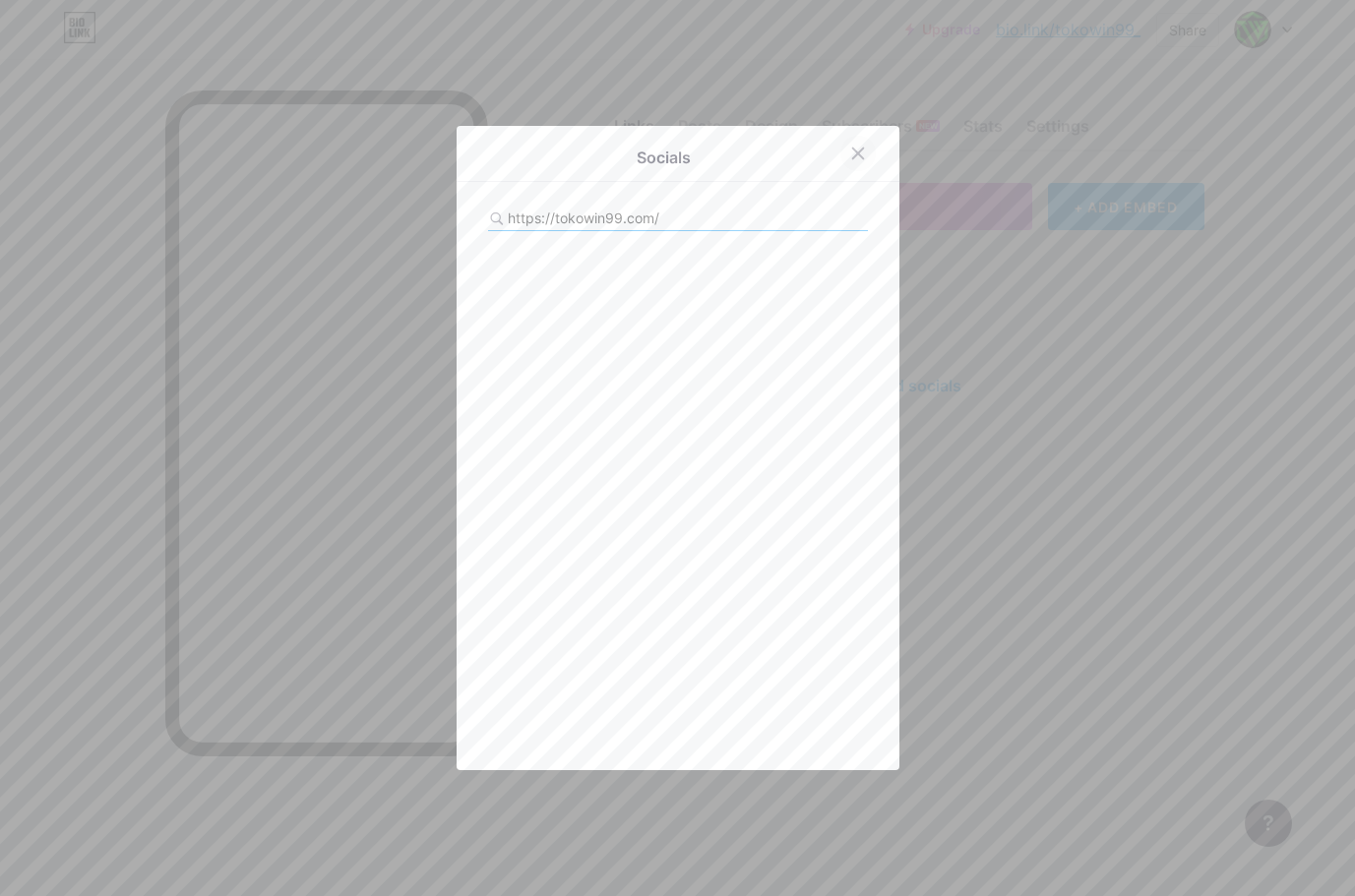 click 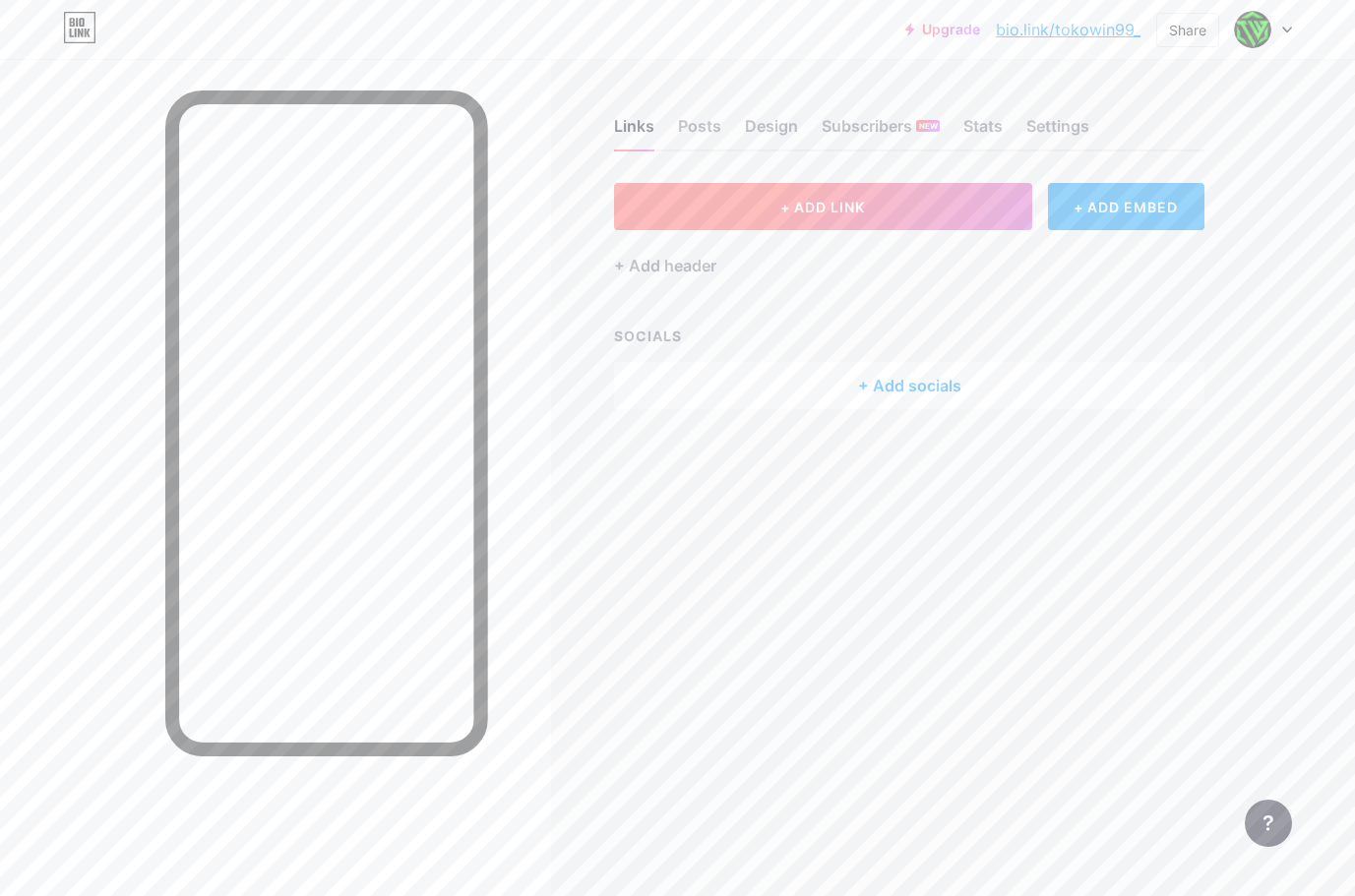 click on "+ ADD LINK" at bounding box center [823, 207] 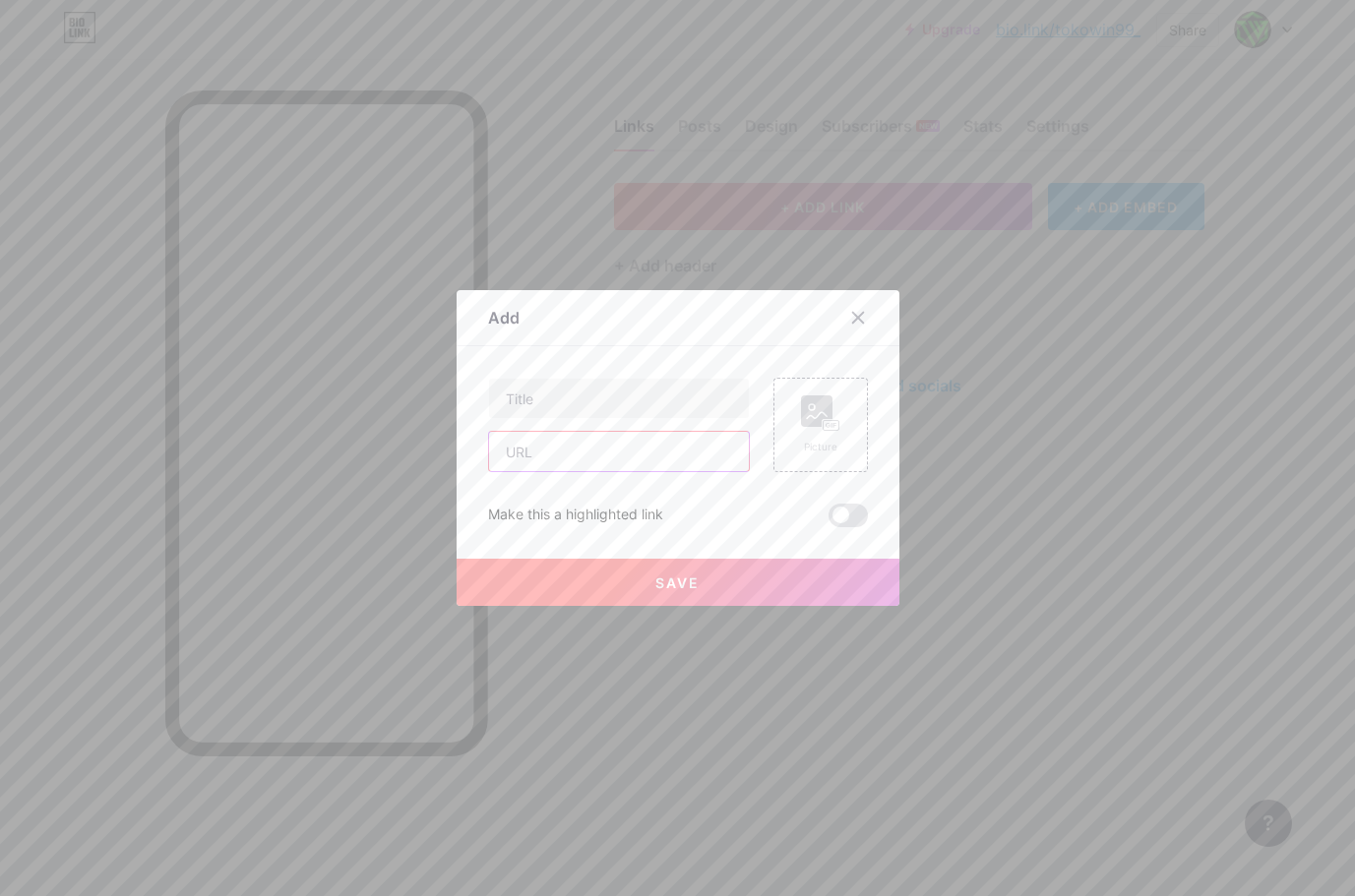 click at bounding box center [619, 451] 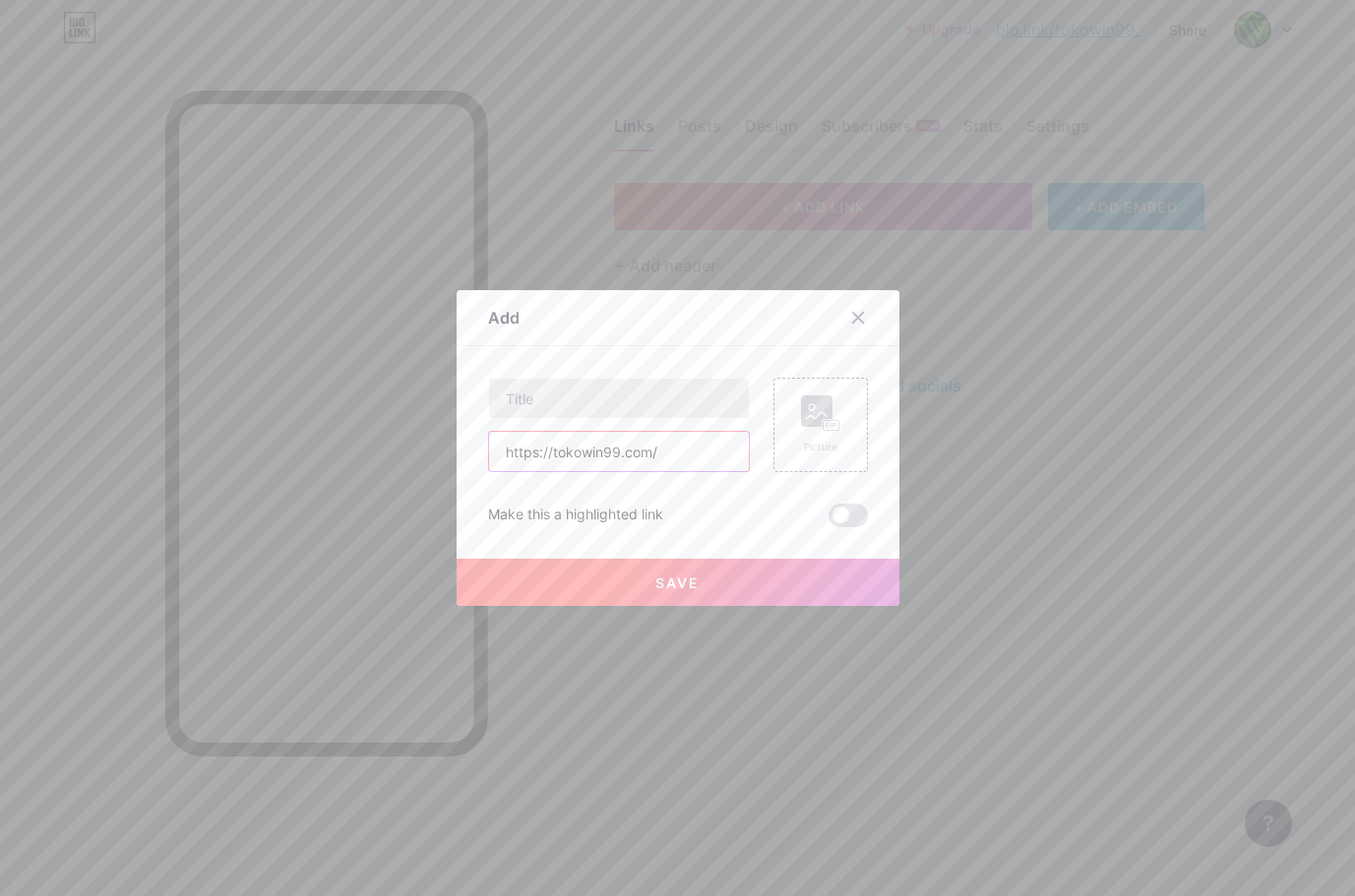 type on "https://tokowin99.com/" 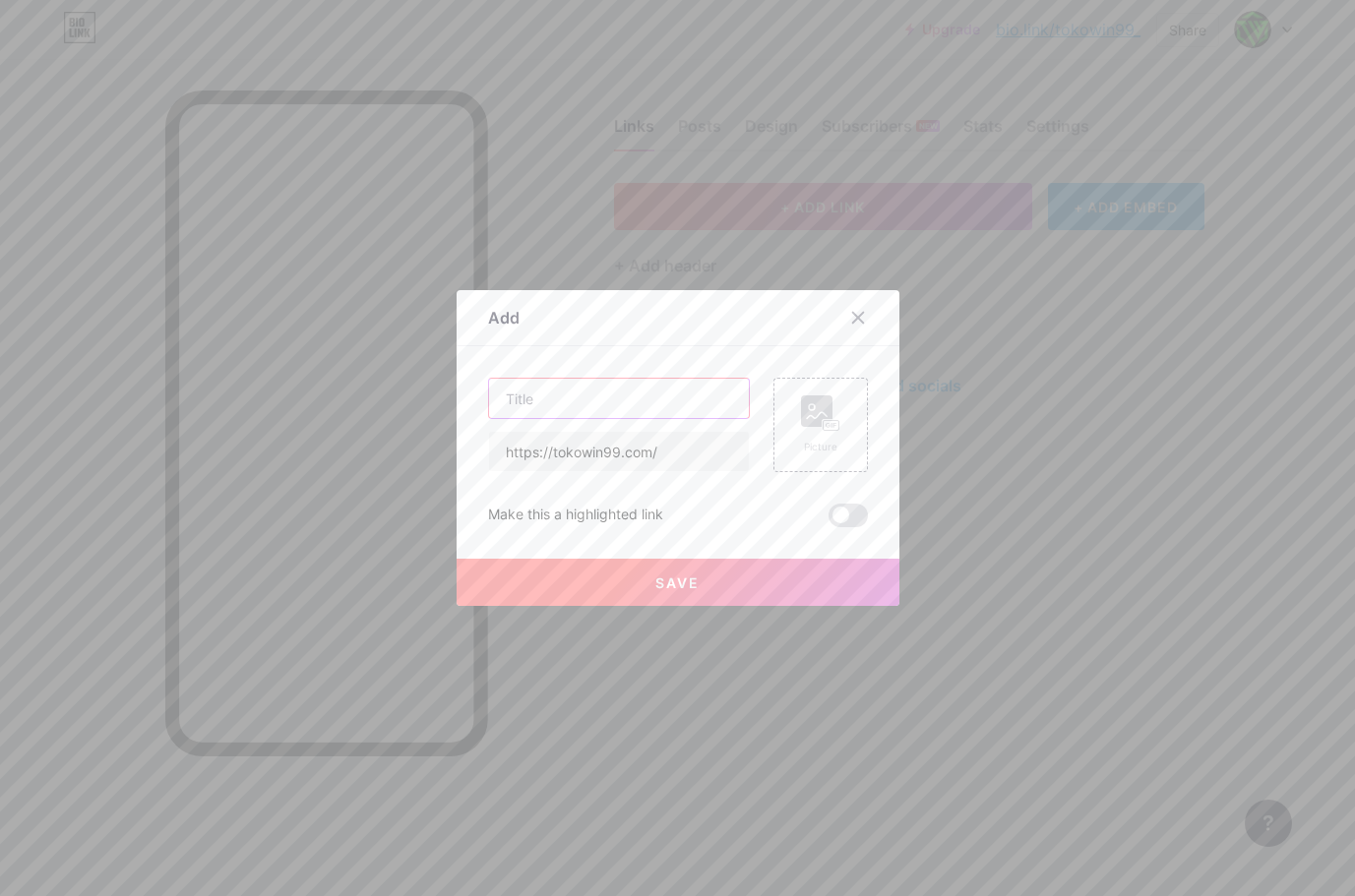 click at bounding box center (619, 398) 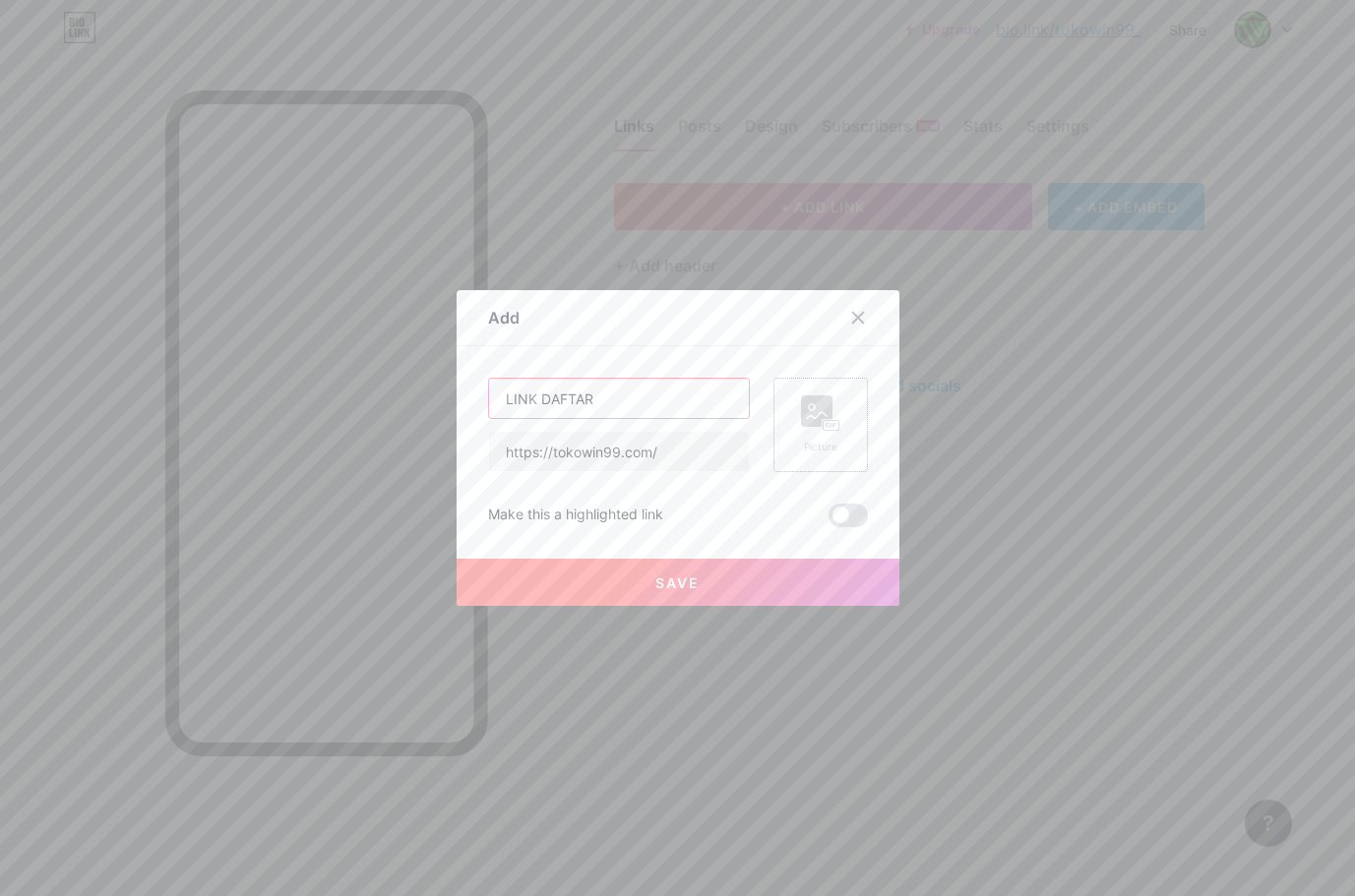 type on "LINK DAFTAR" 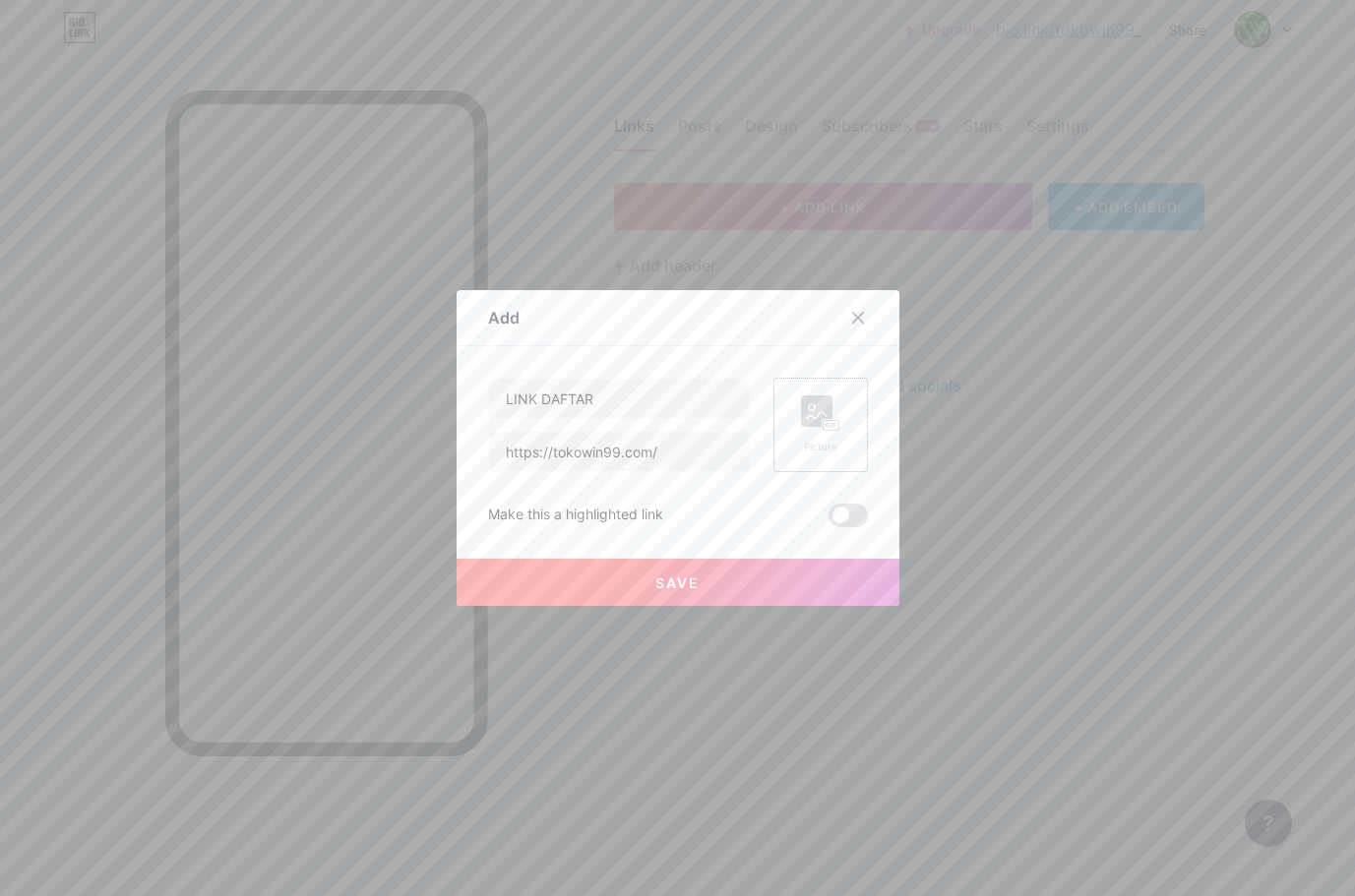 click on "Picture" at bounding box center [821, 447] 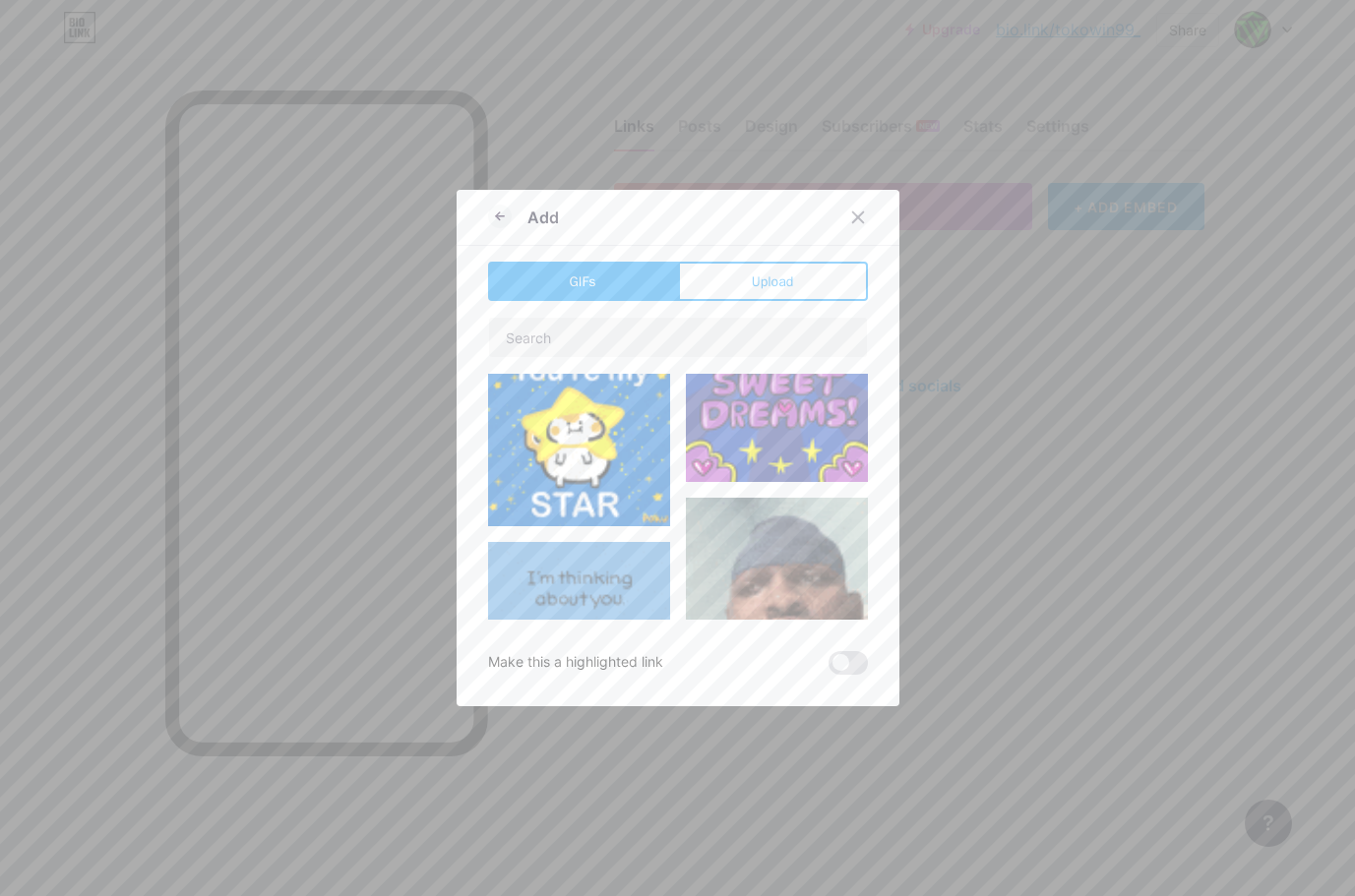 scroll, scrollTop: 1180, scrollLeft: 0, axis: vertical 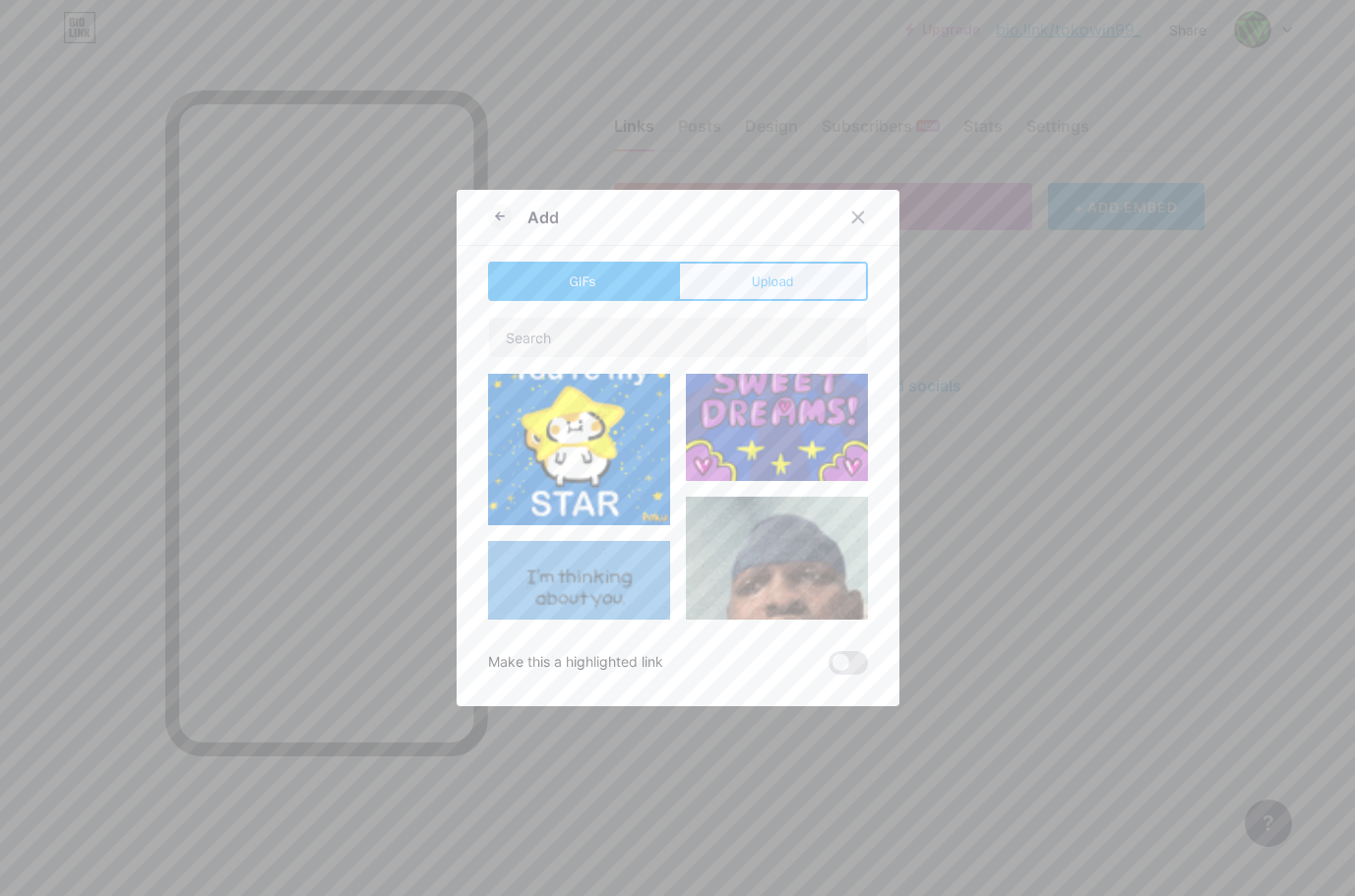 click on "Upload" at bounding box center [772, 281] 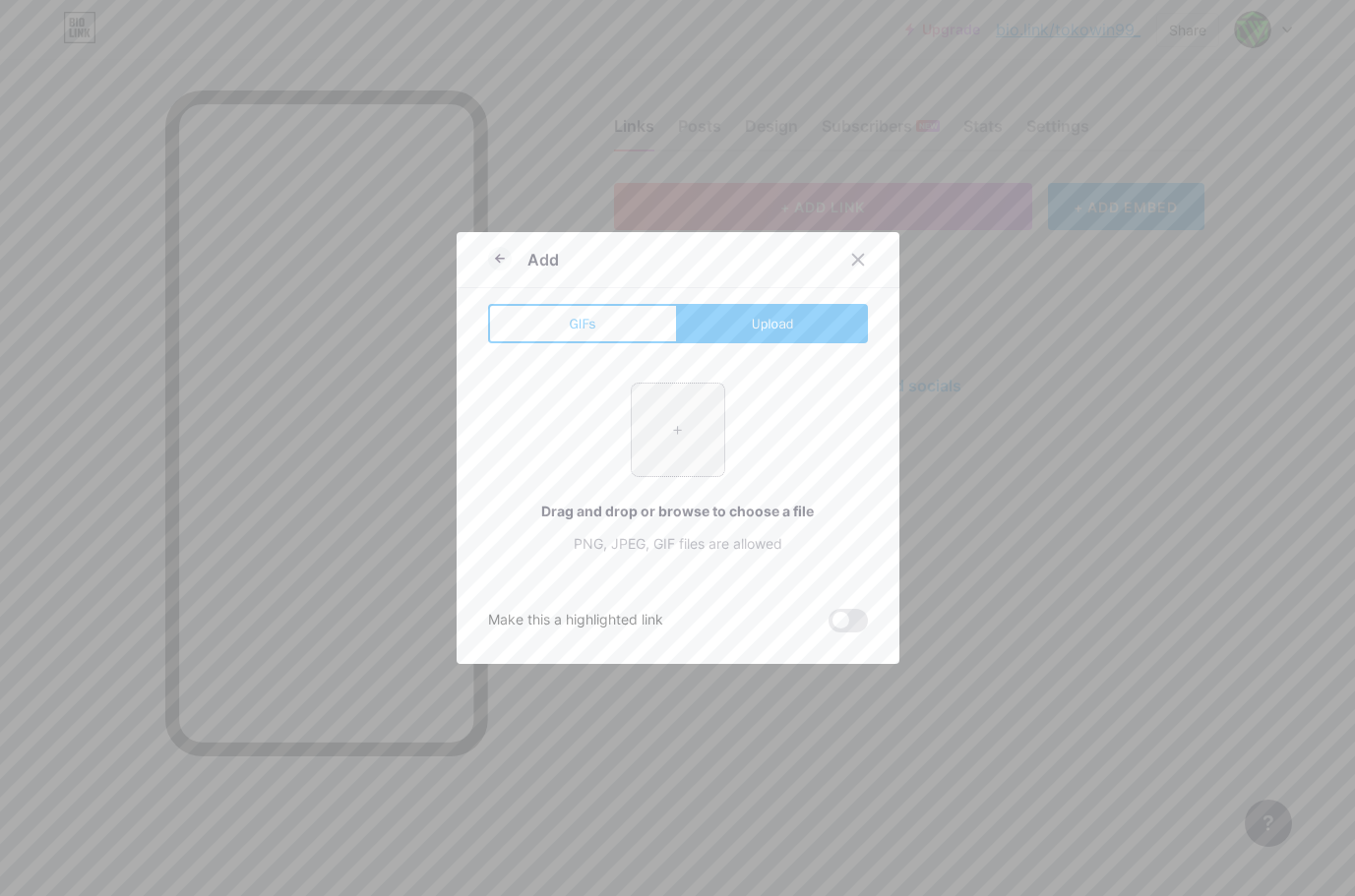 click at bounding box center (678, 430) 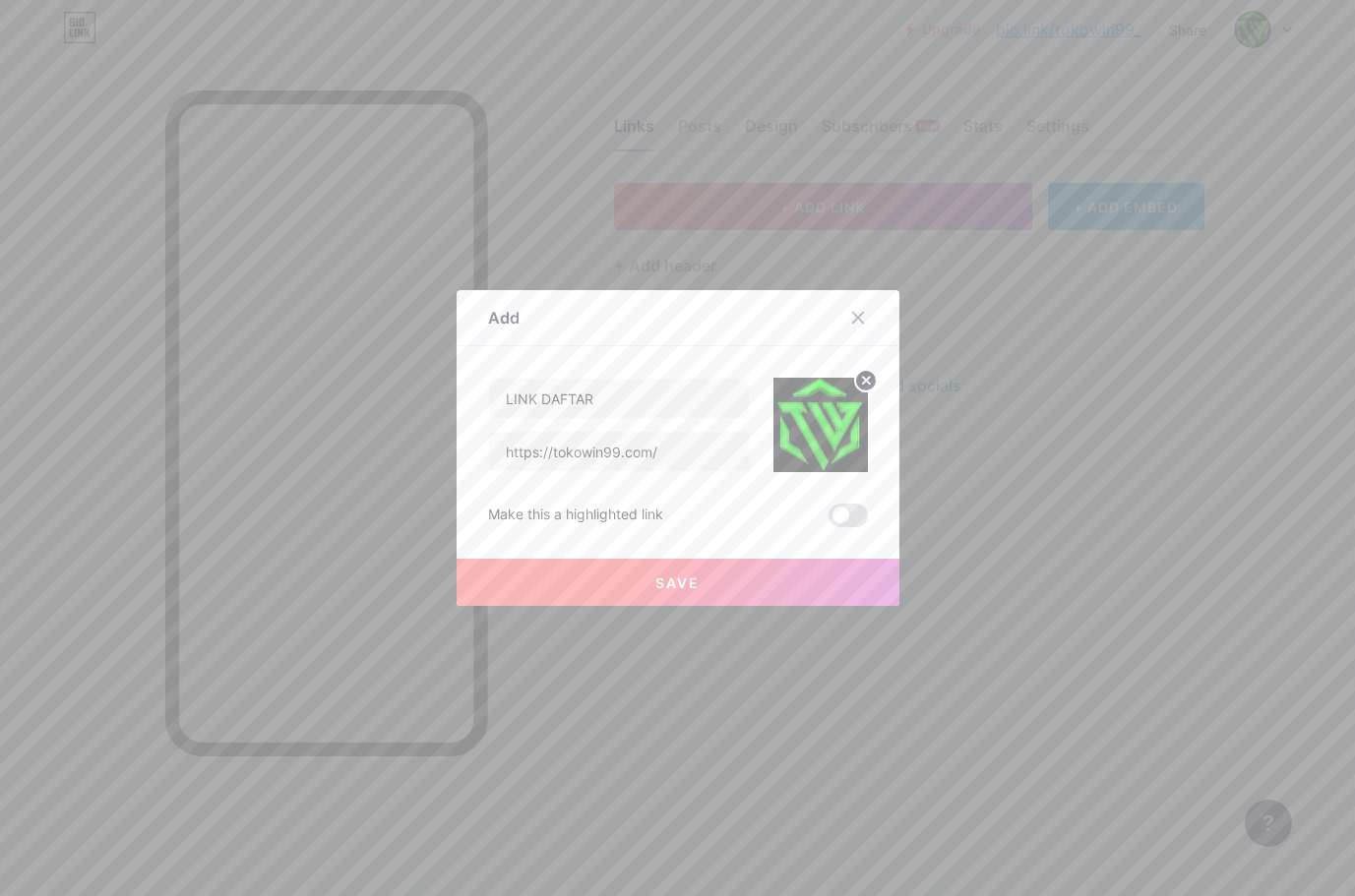 click on "Save" at bounding box center (678, 582) 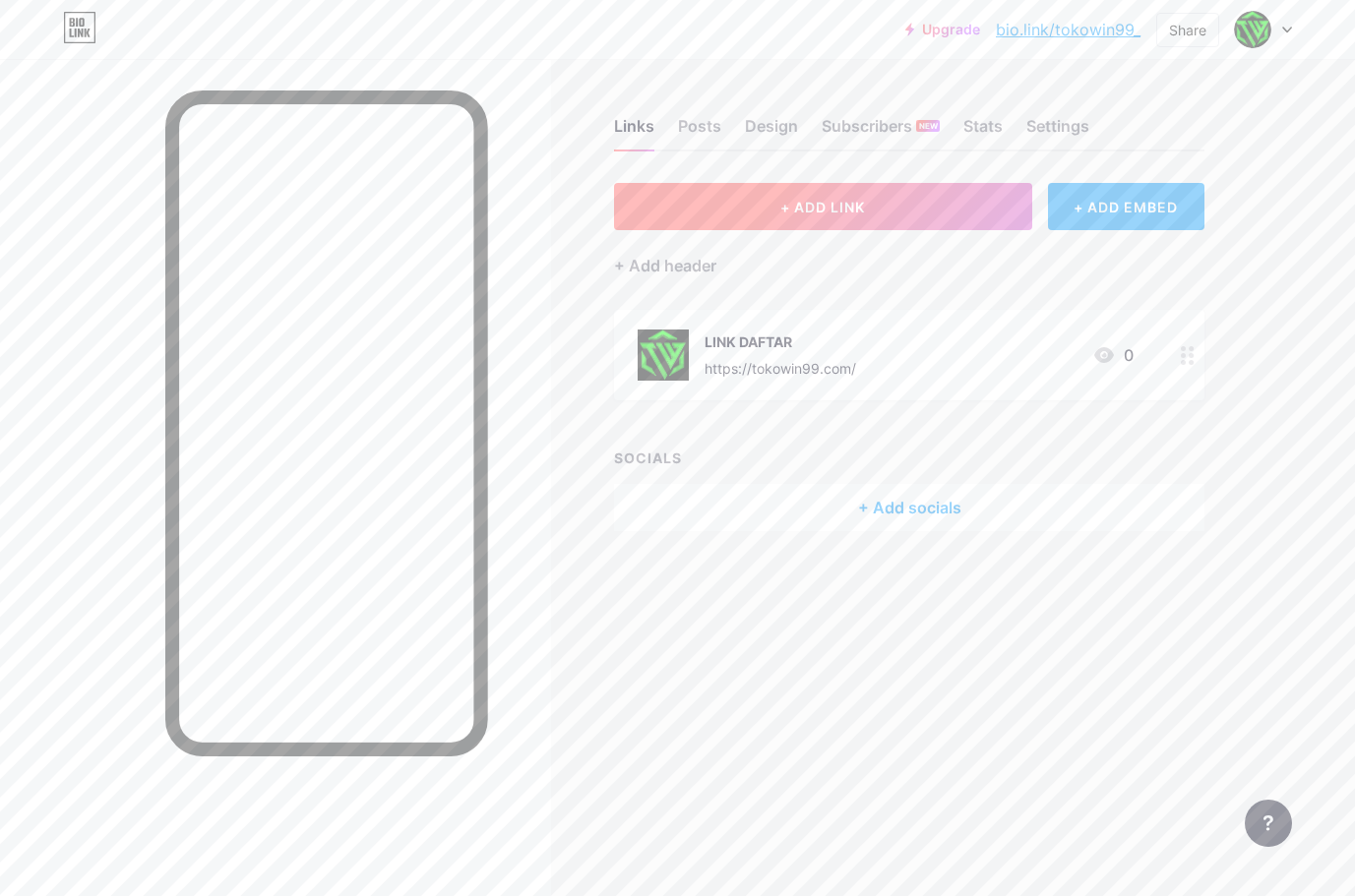 click on "+ ADD LINK" at bounding box center [823, 207] 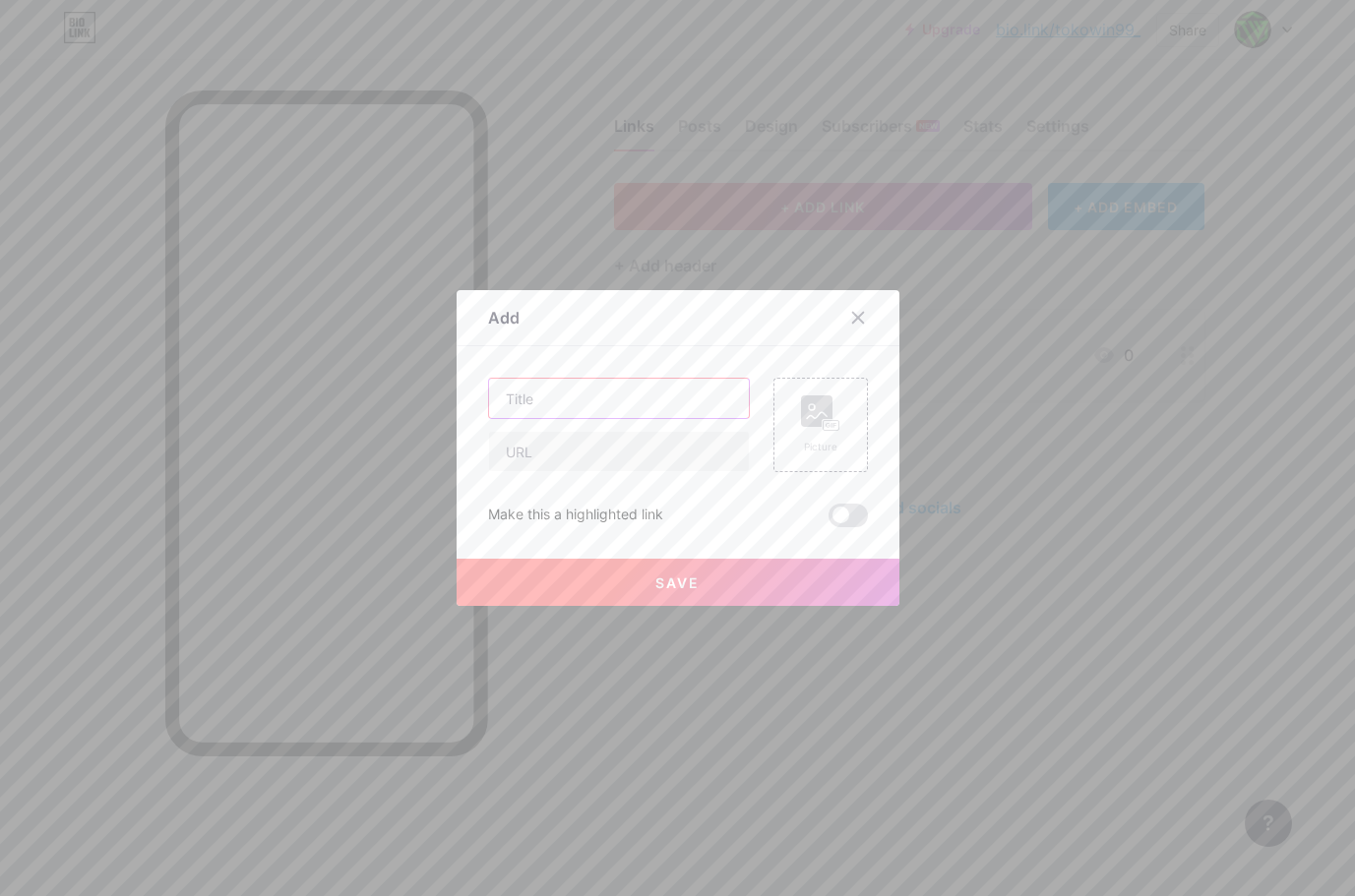 click at bounding box center [619, 398] 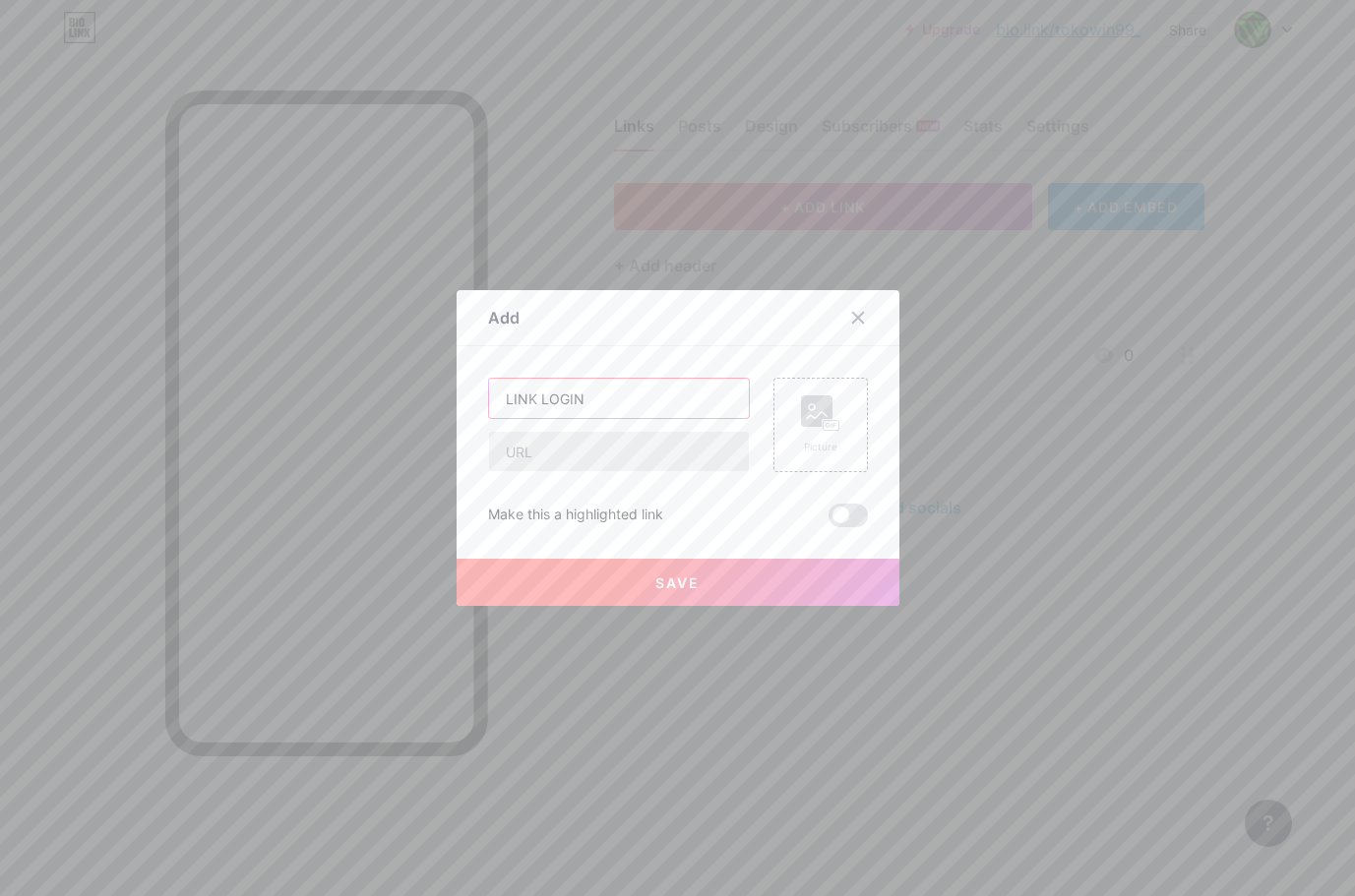 type on "LINK LOGIN" 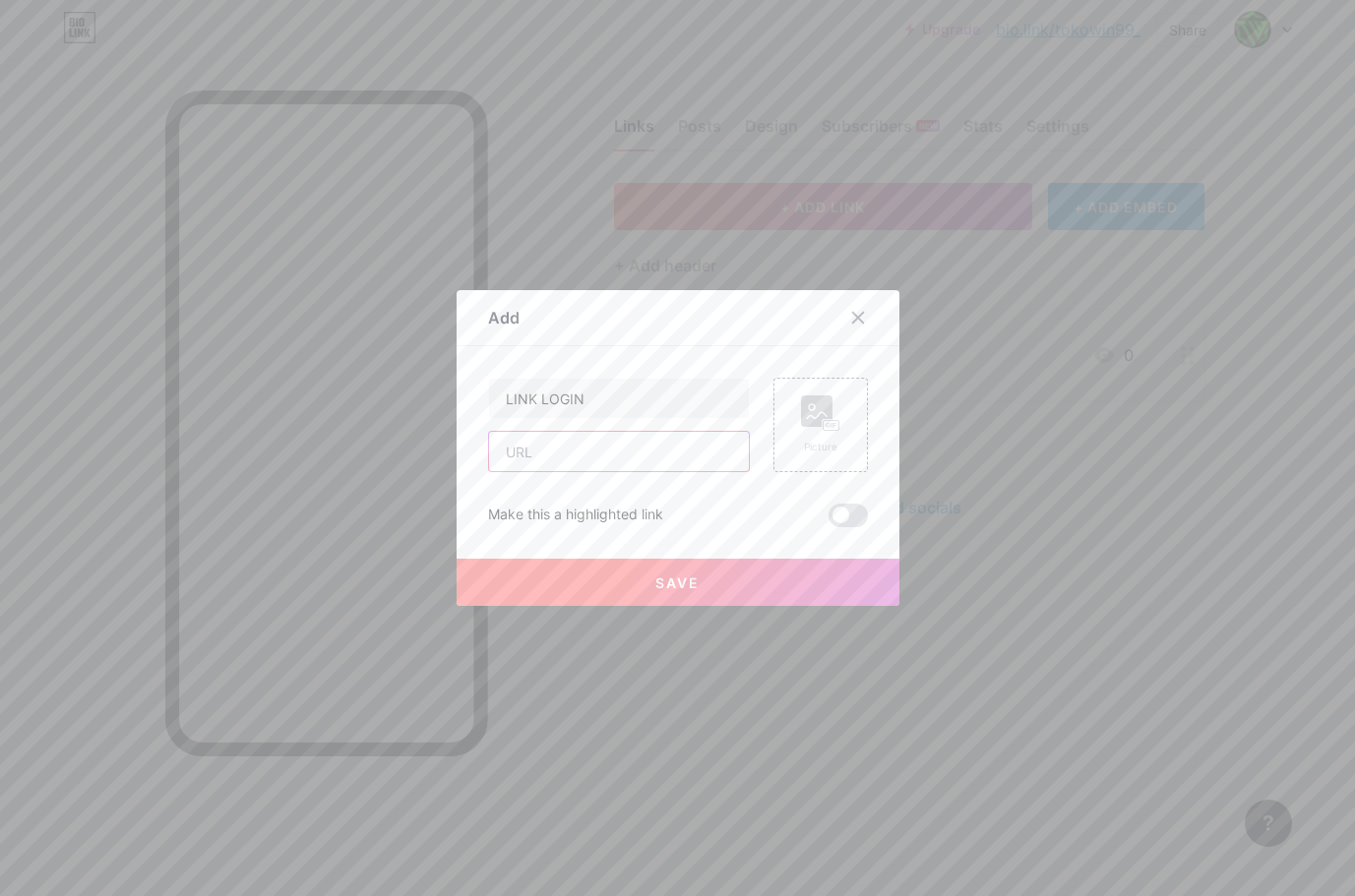 click at bounding box center (619, 451) 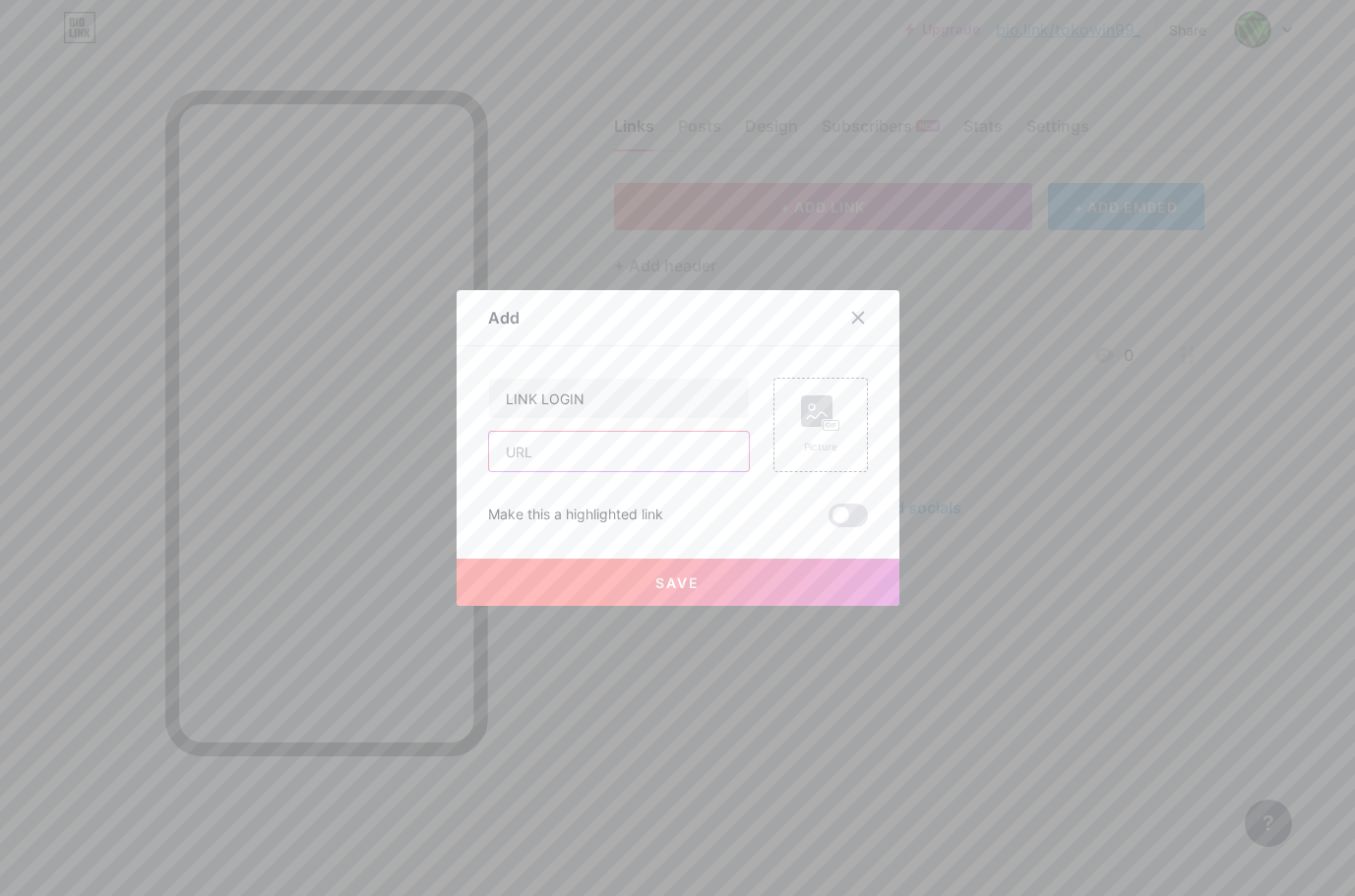 paste on "https://tokowin99.com/" 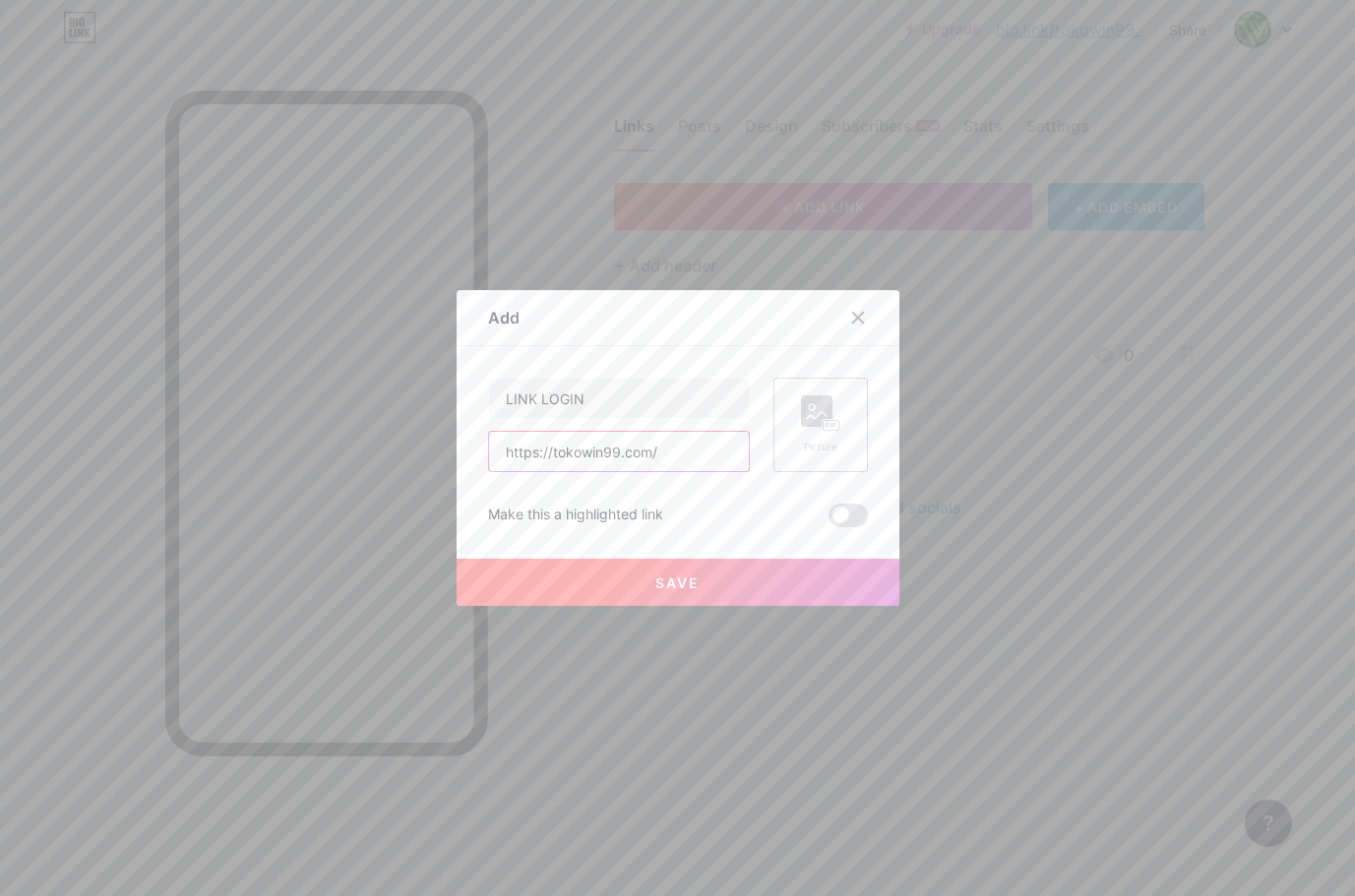 type on "https://tokowin99.com/" 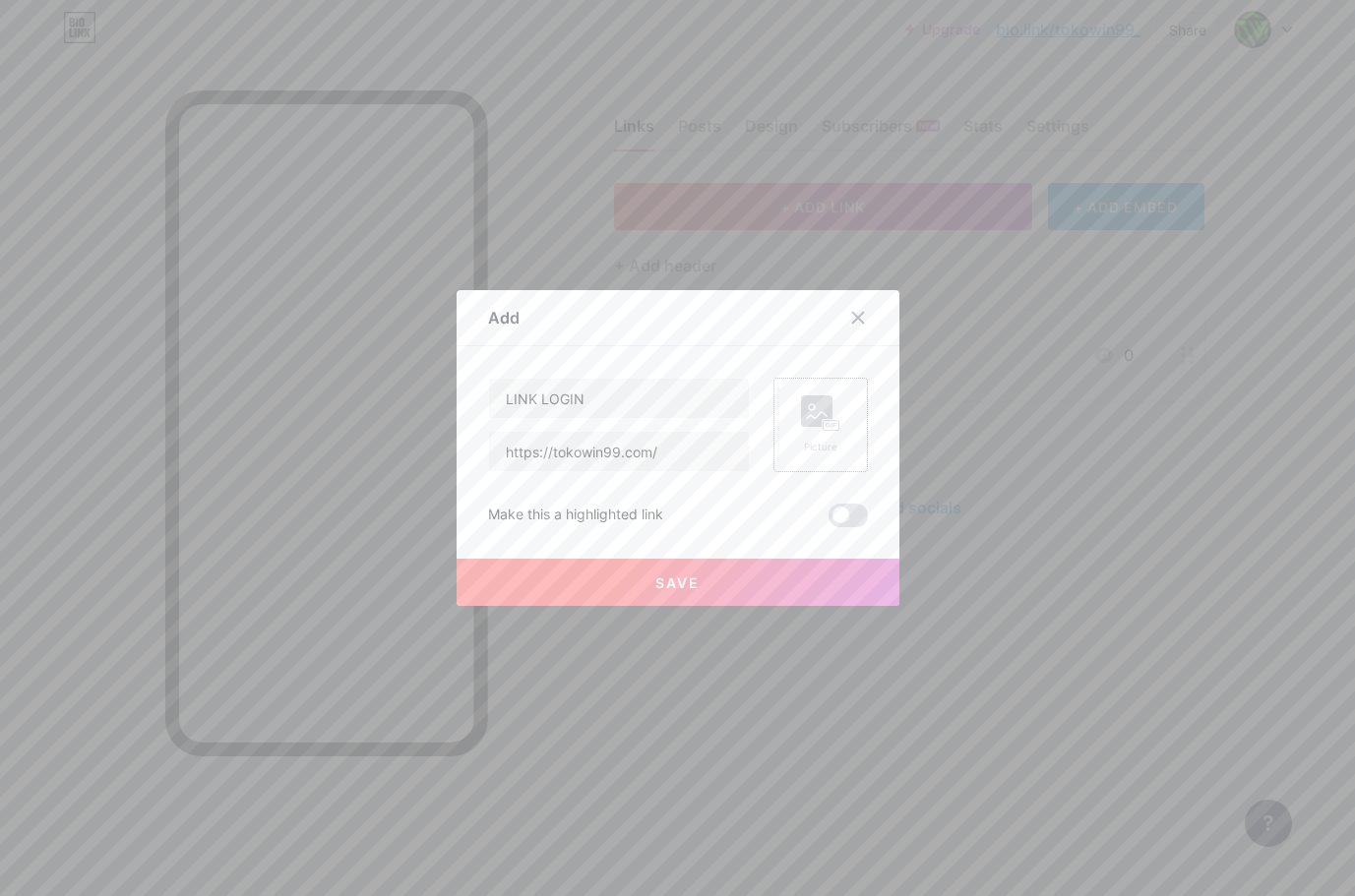 click 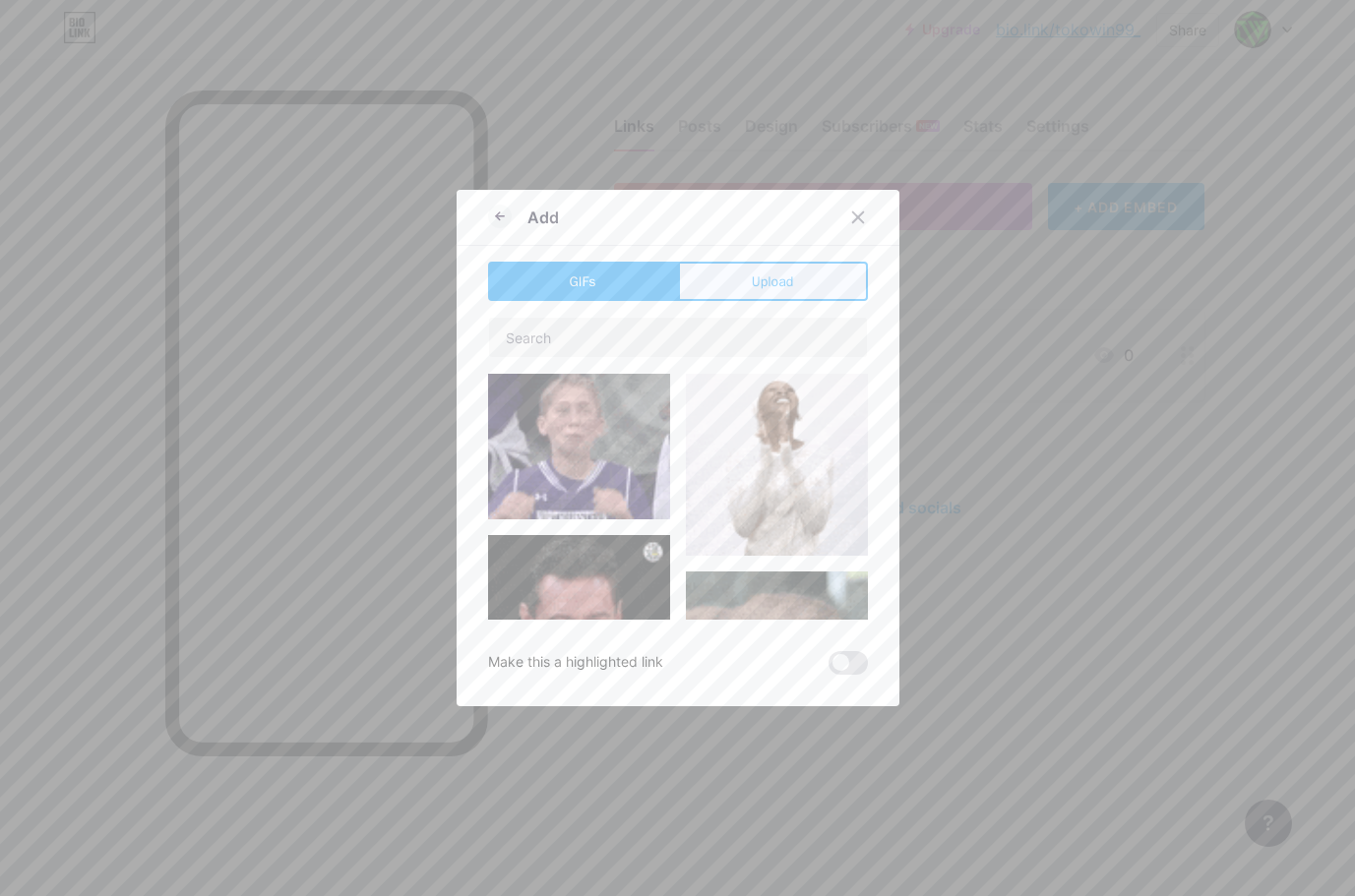 click on "Upload" at bounding box center [772, 281] 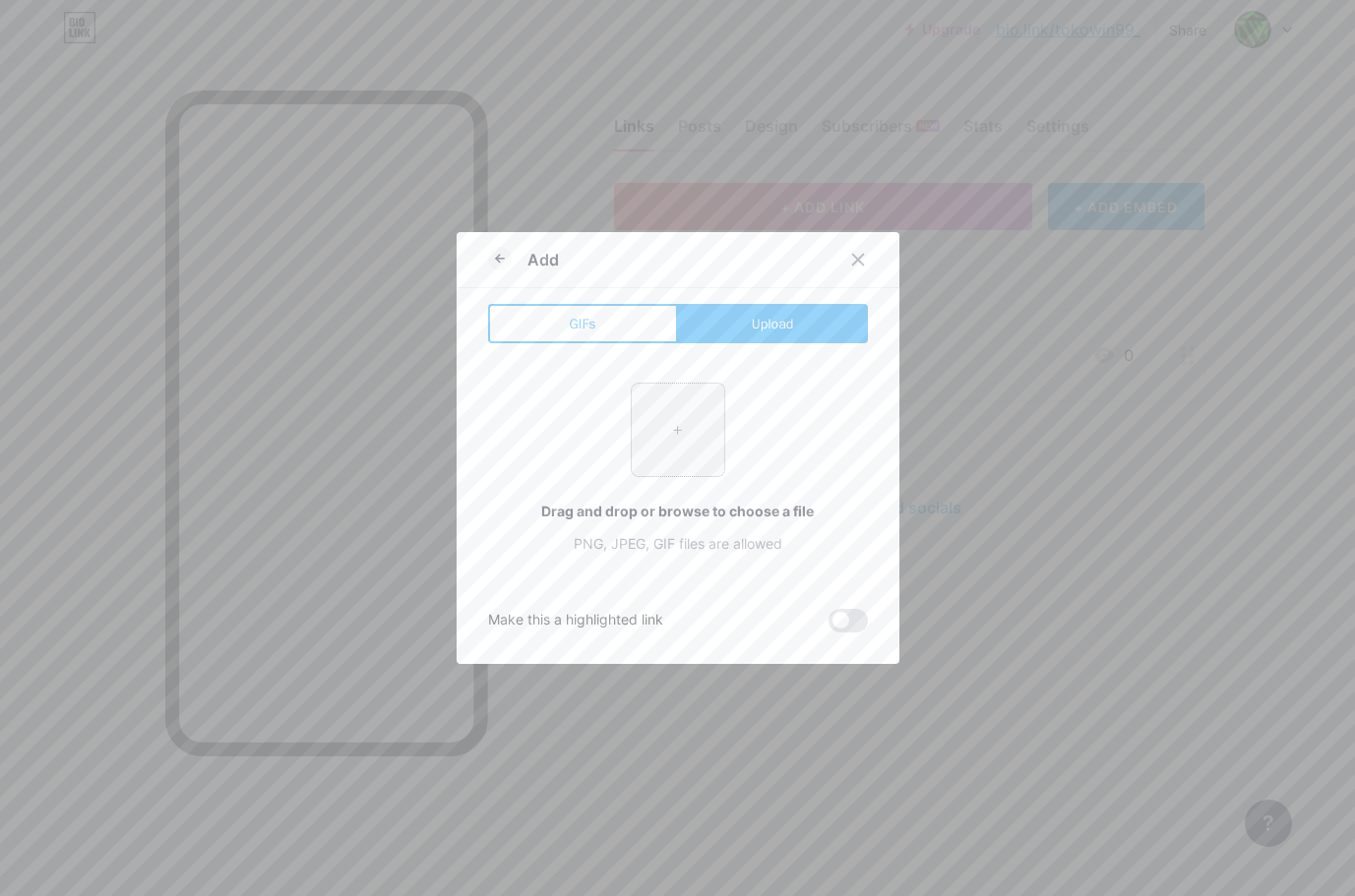 click at bounding box center [678, 430] 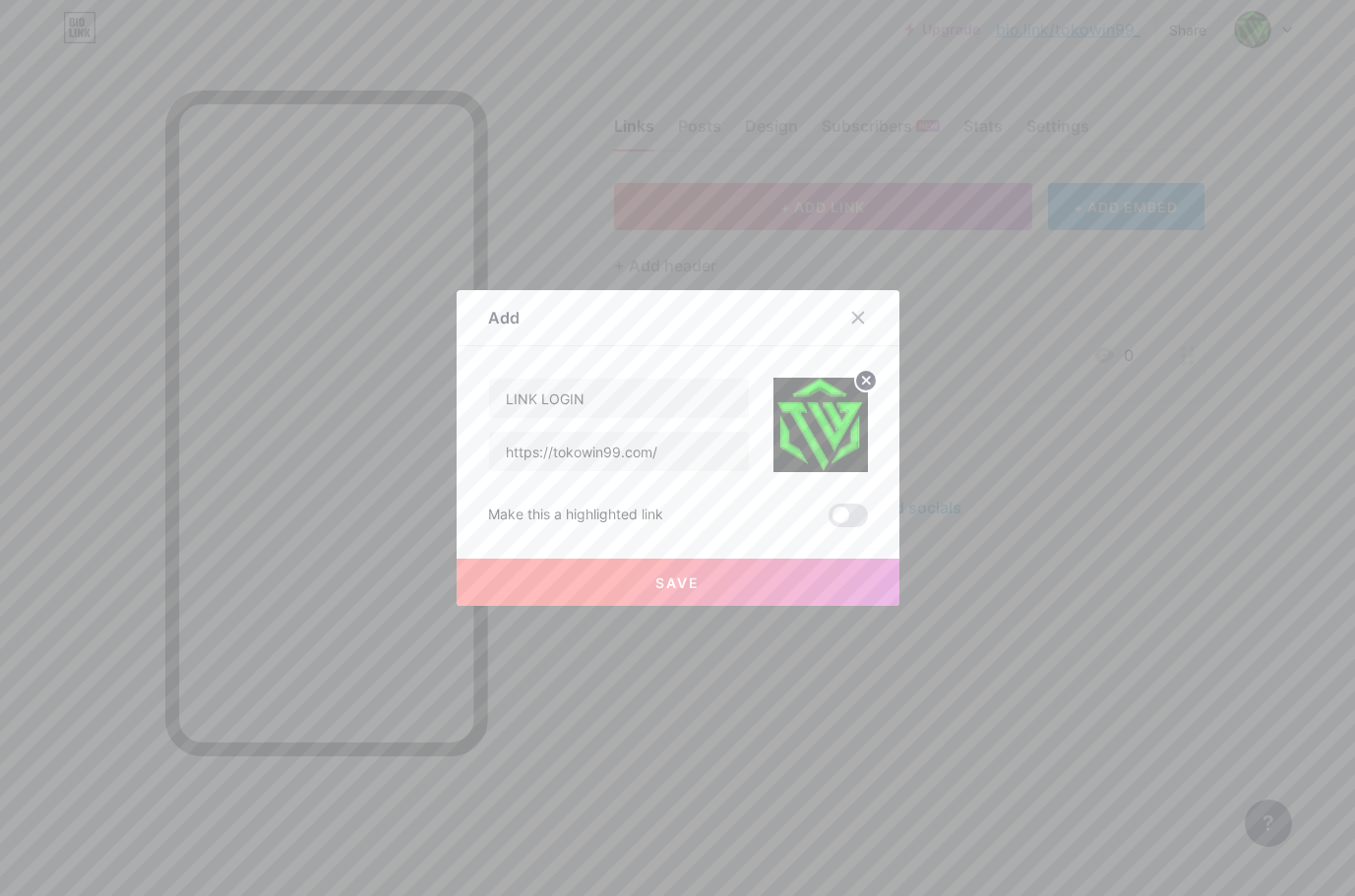 click on "Save" at bounding box center (678, 582) 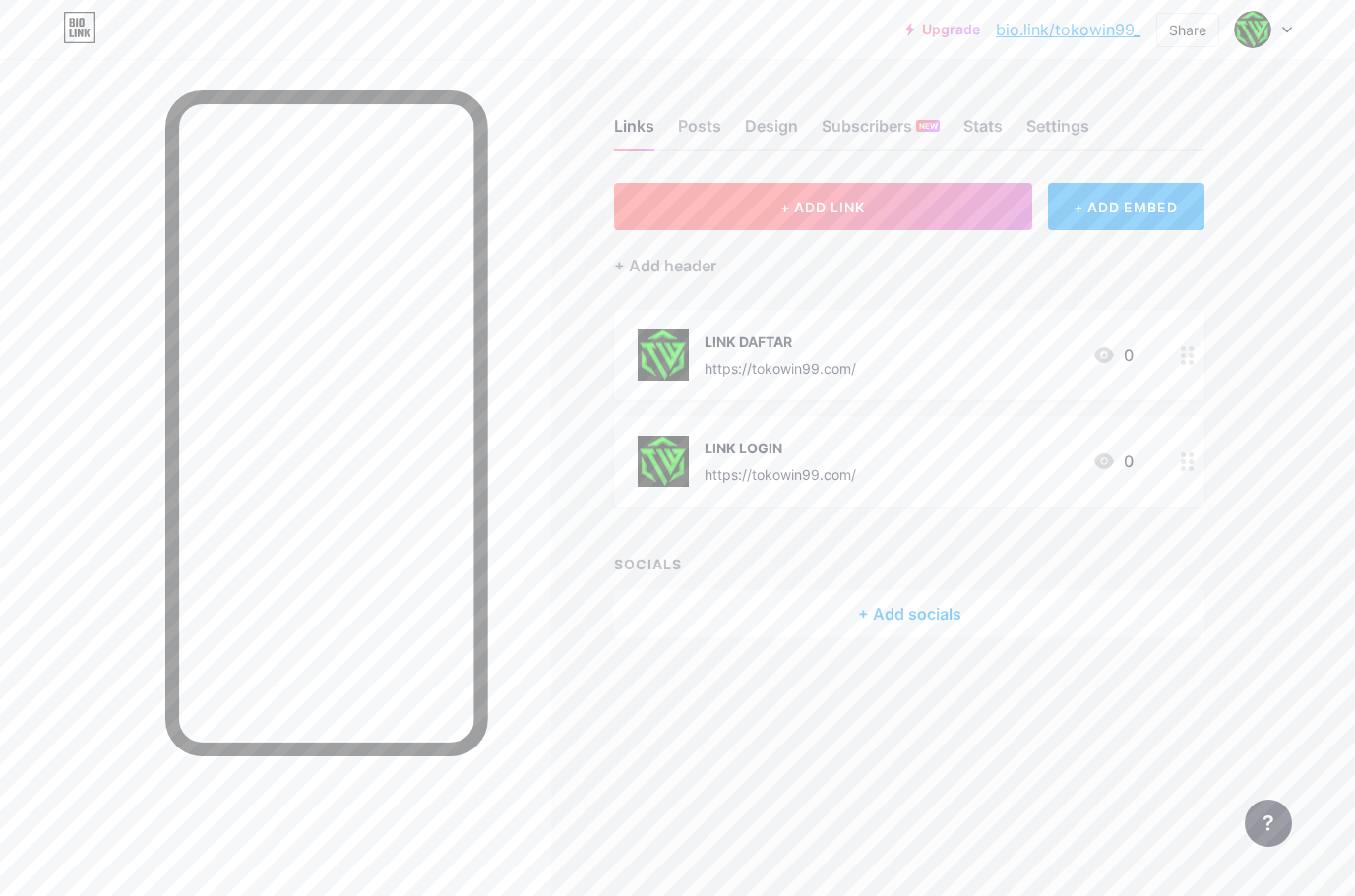 click on "+ ADD LINK" at bounding box center [823, 207] 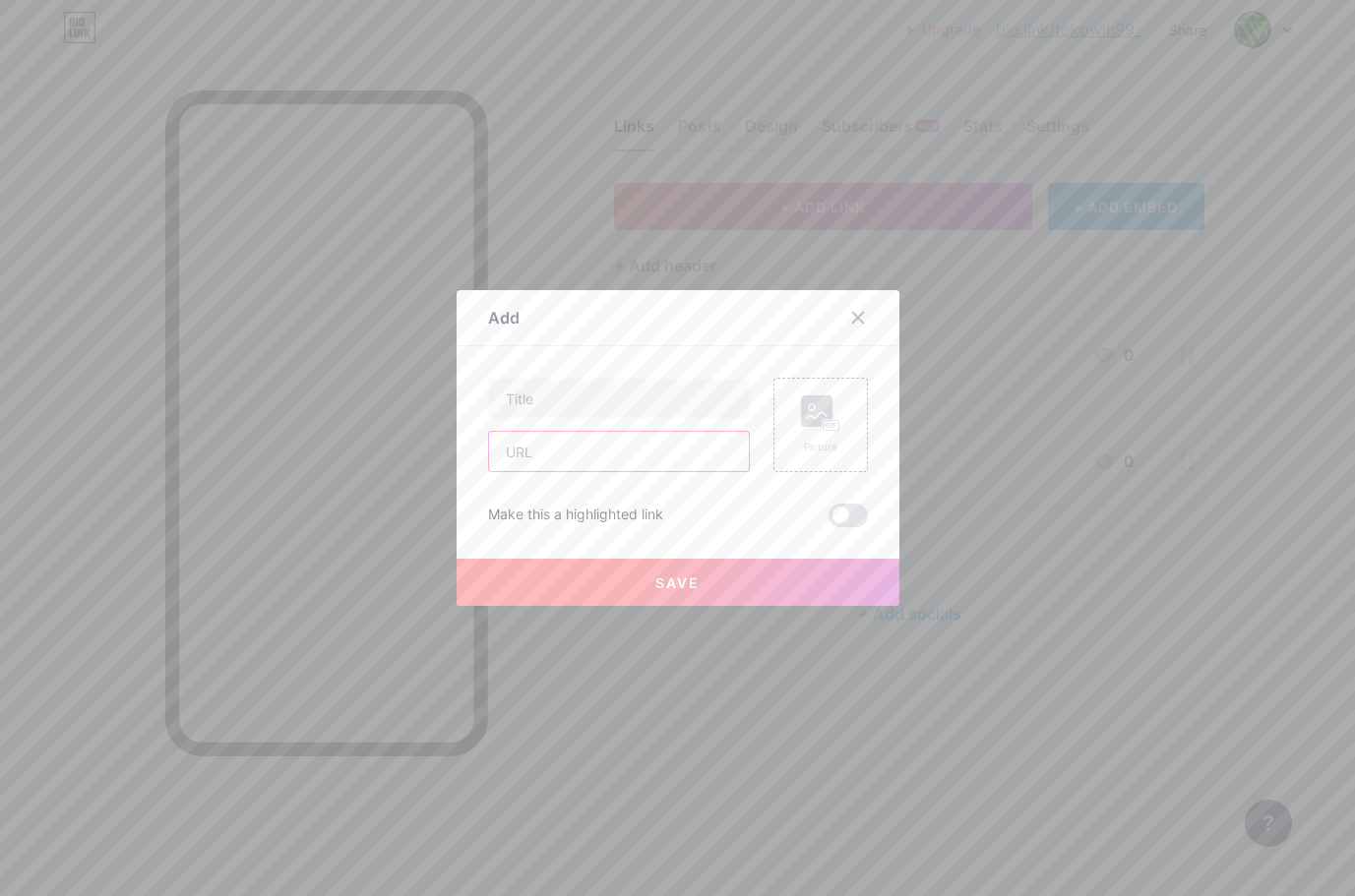 click at bounding box center [619, 451] 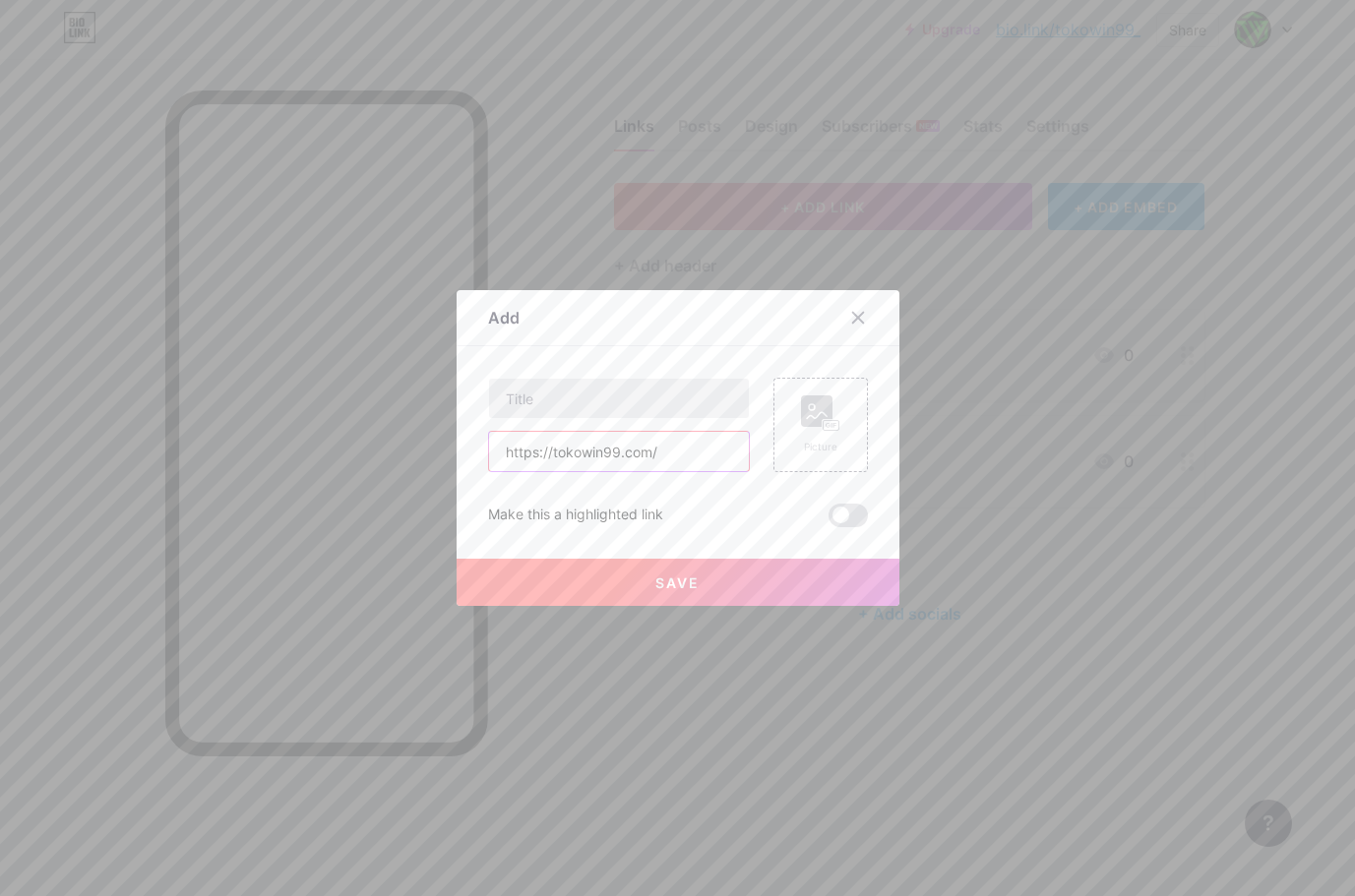 type on "https://tokowin99.com/" 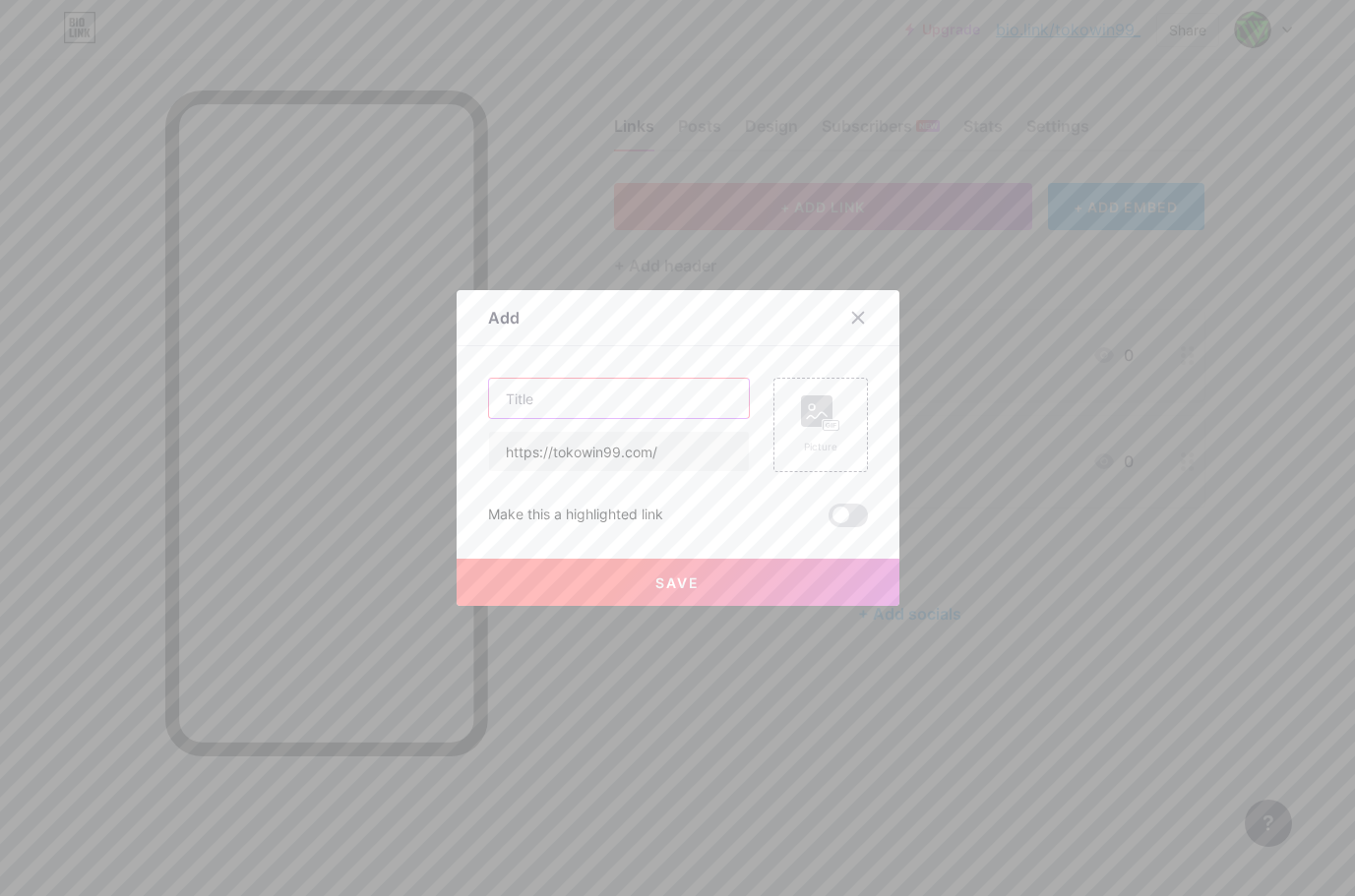 click at bounding box center [619, 398] 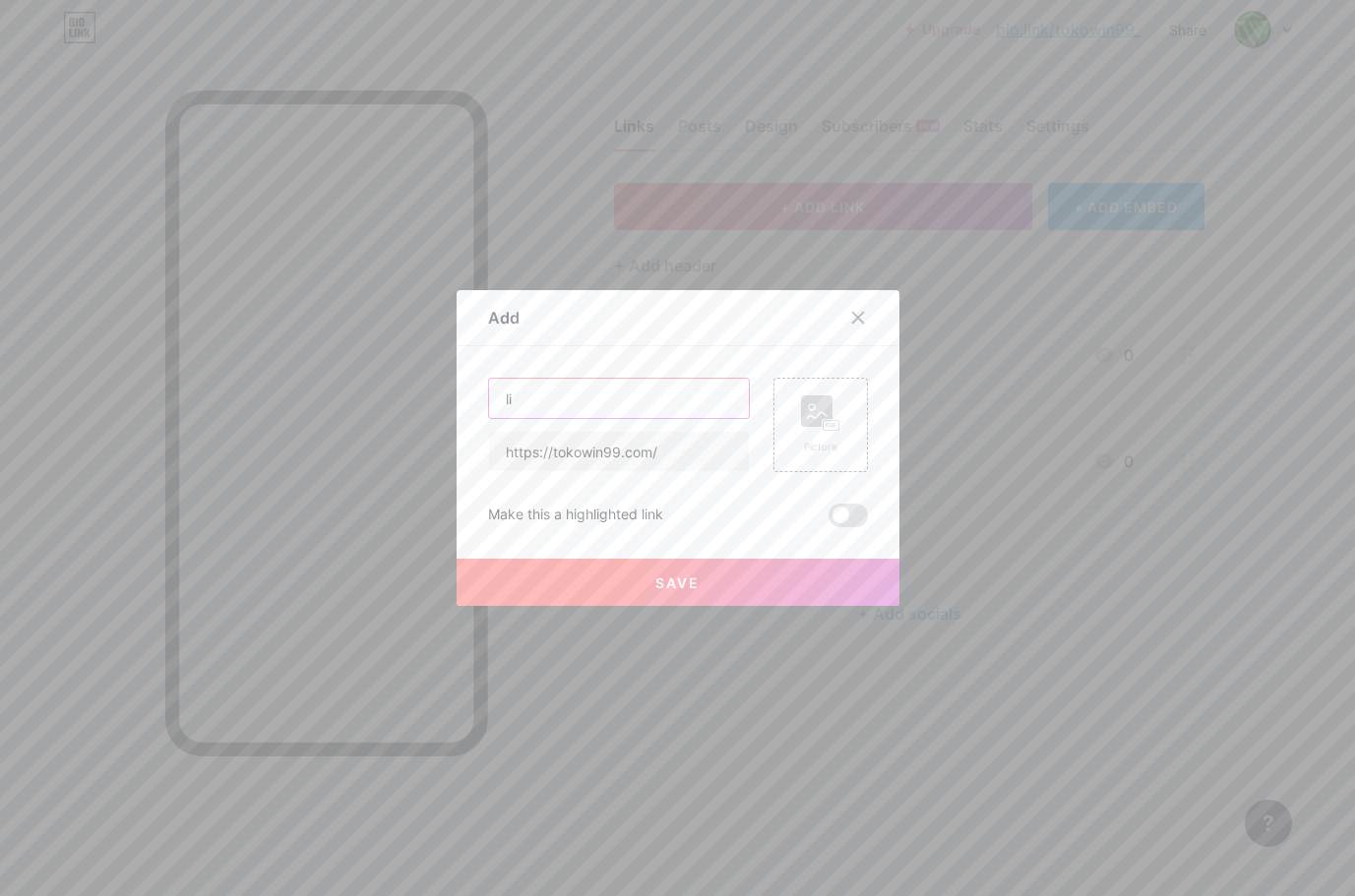 type on "l" 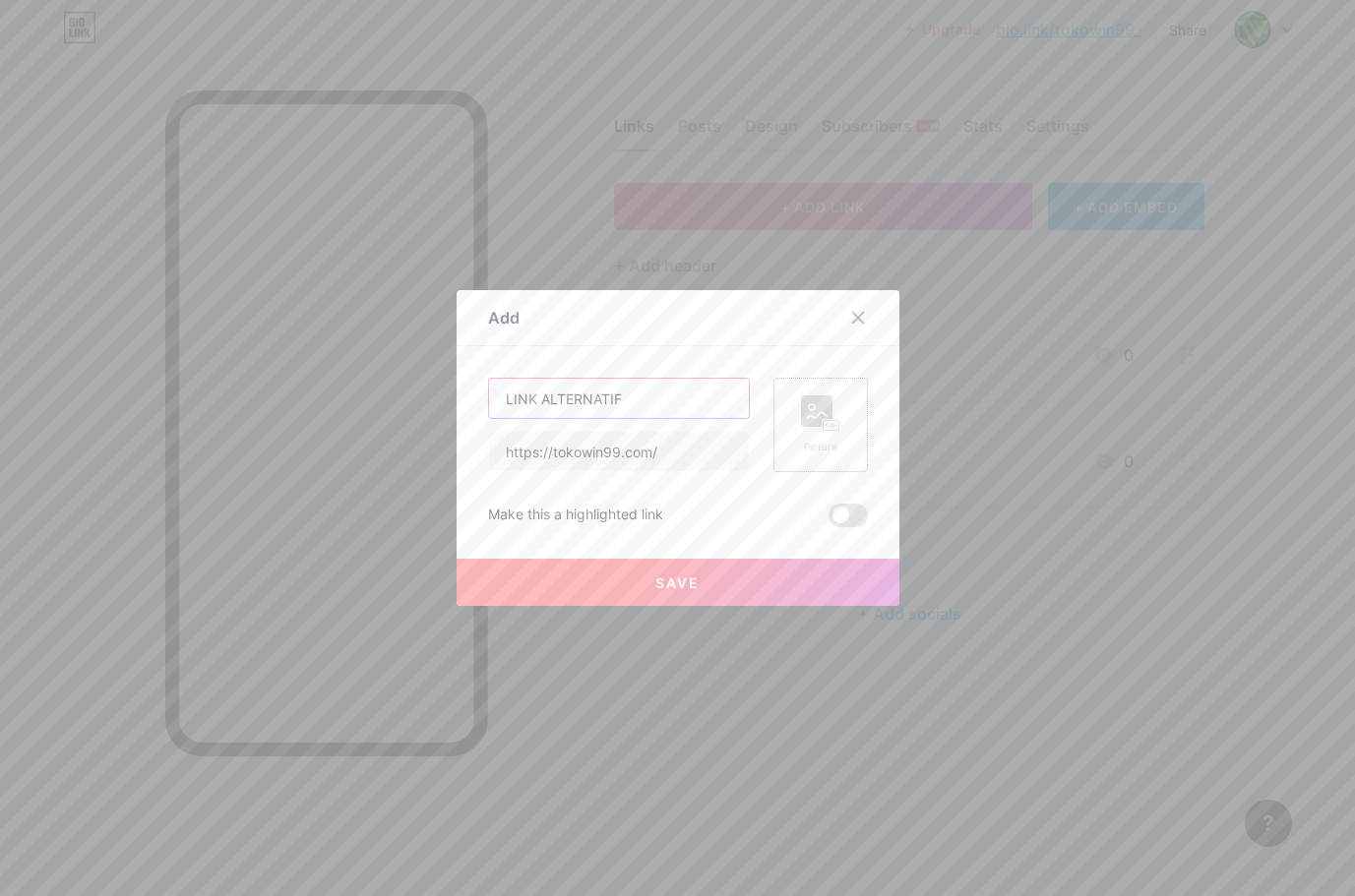 type on "LINK ALTERNATIF" 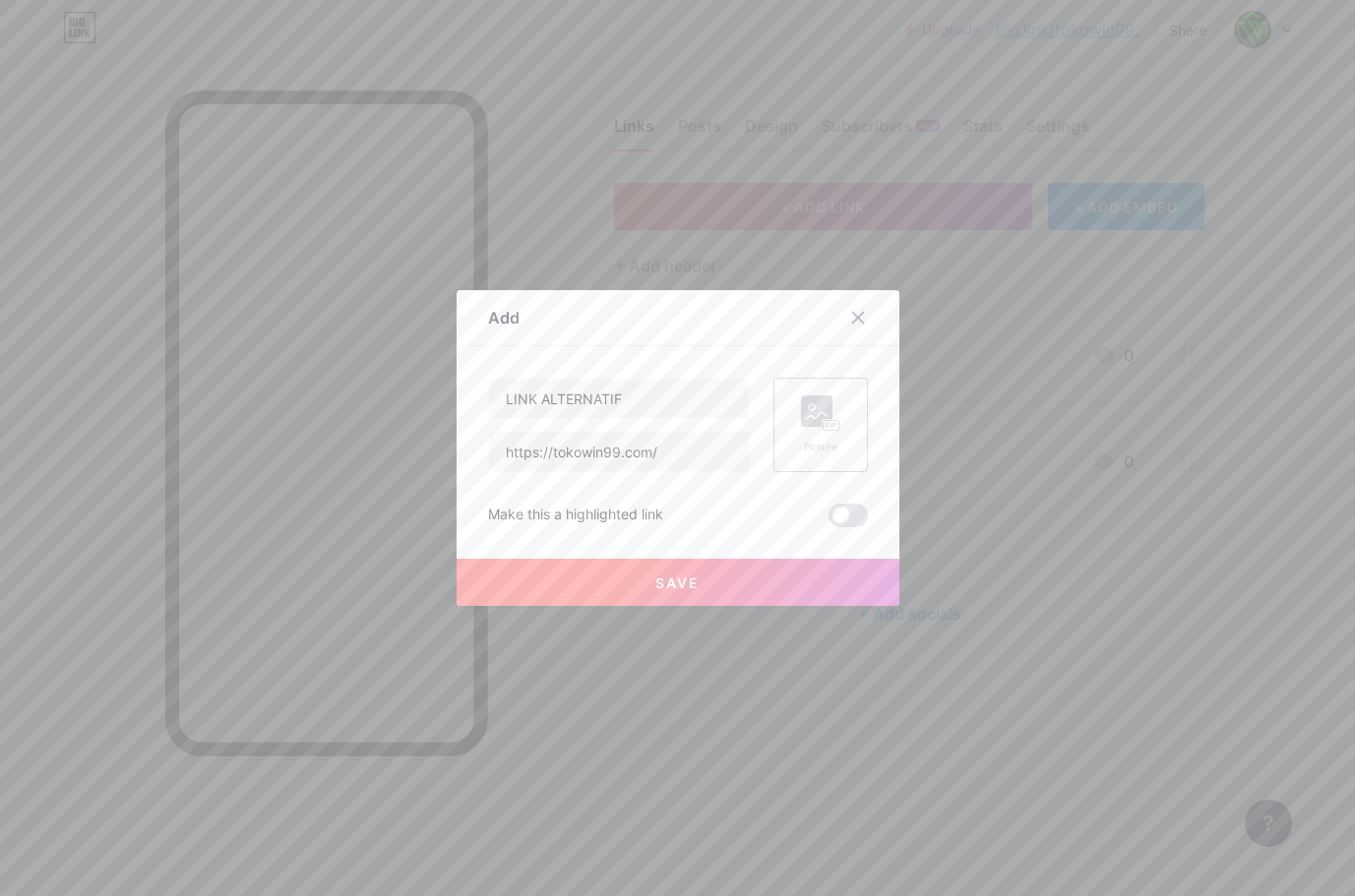 click on "Picture" at bounding box center (821, 447) 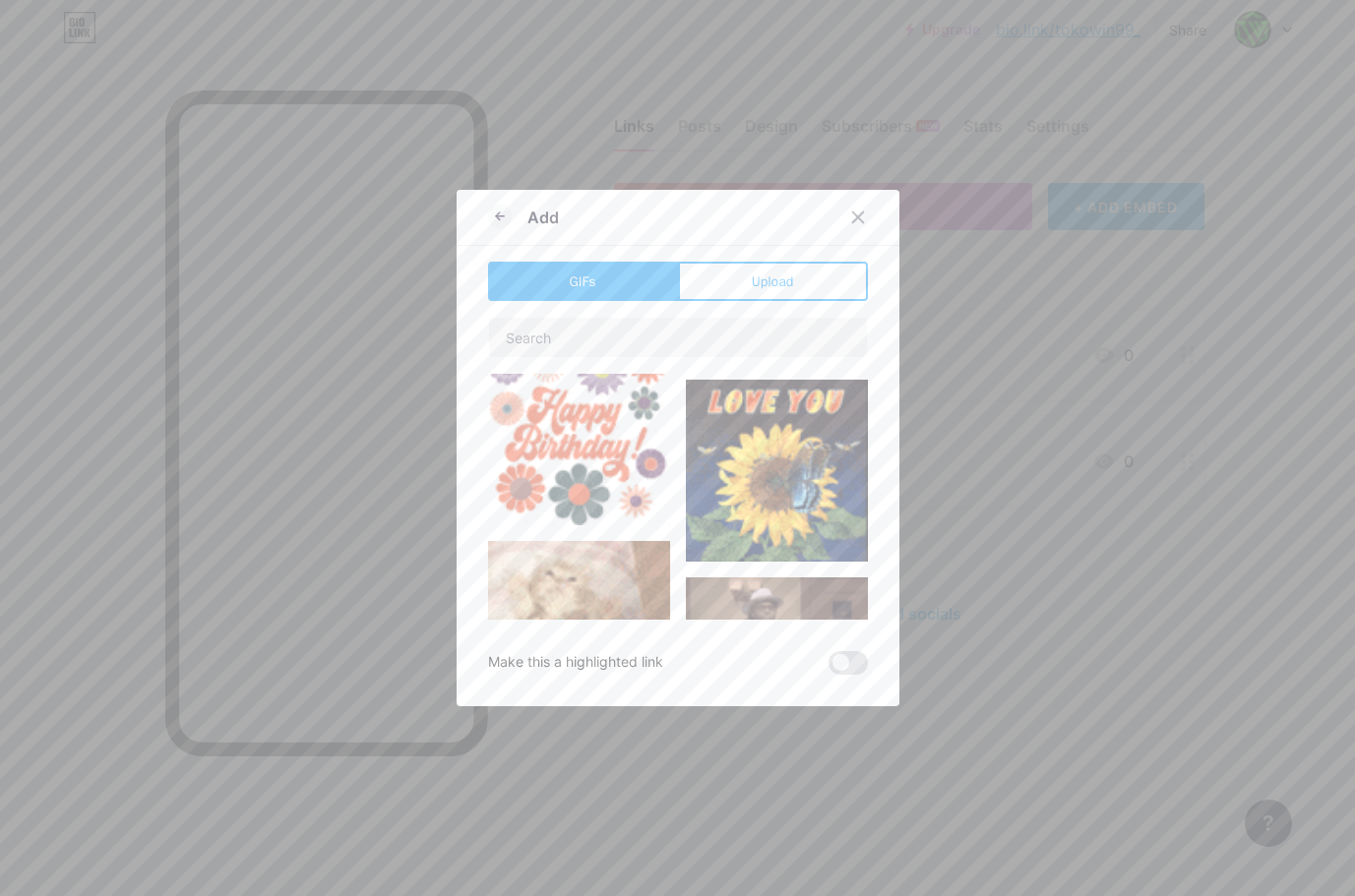 scroll, scrollTop: 590, scrollLeft: 0, axis: vertical 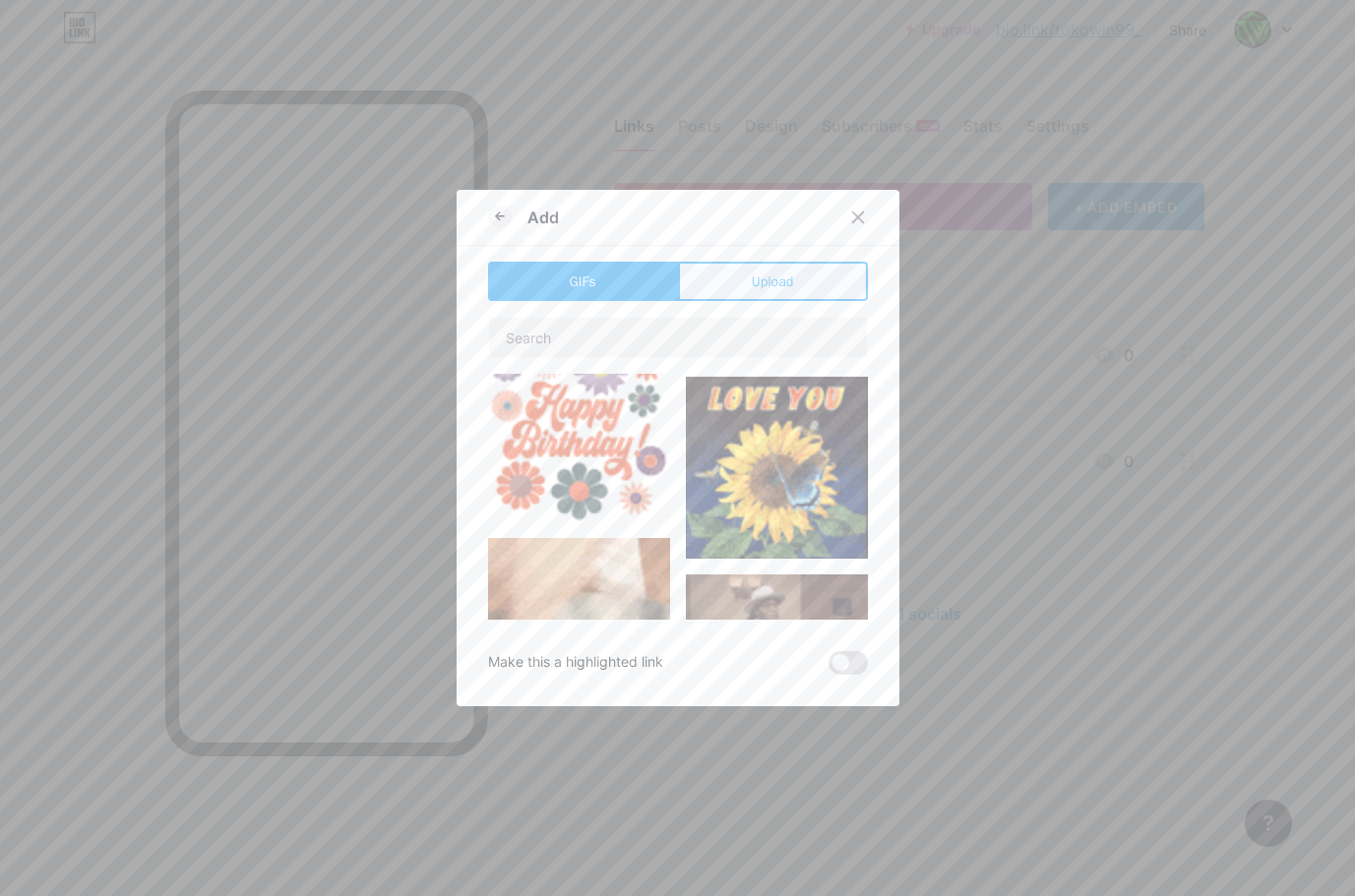 click on "Upload" at bounding box center (772, 281) 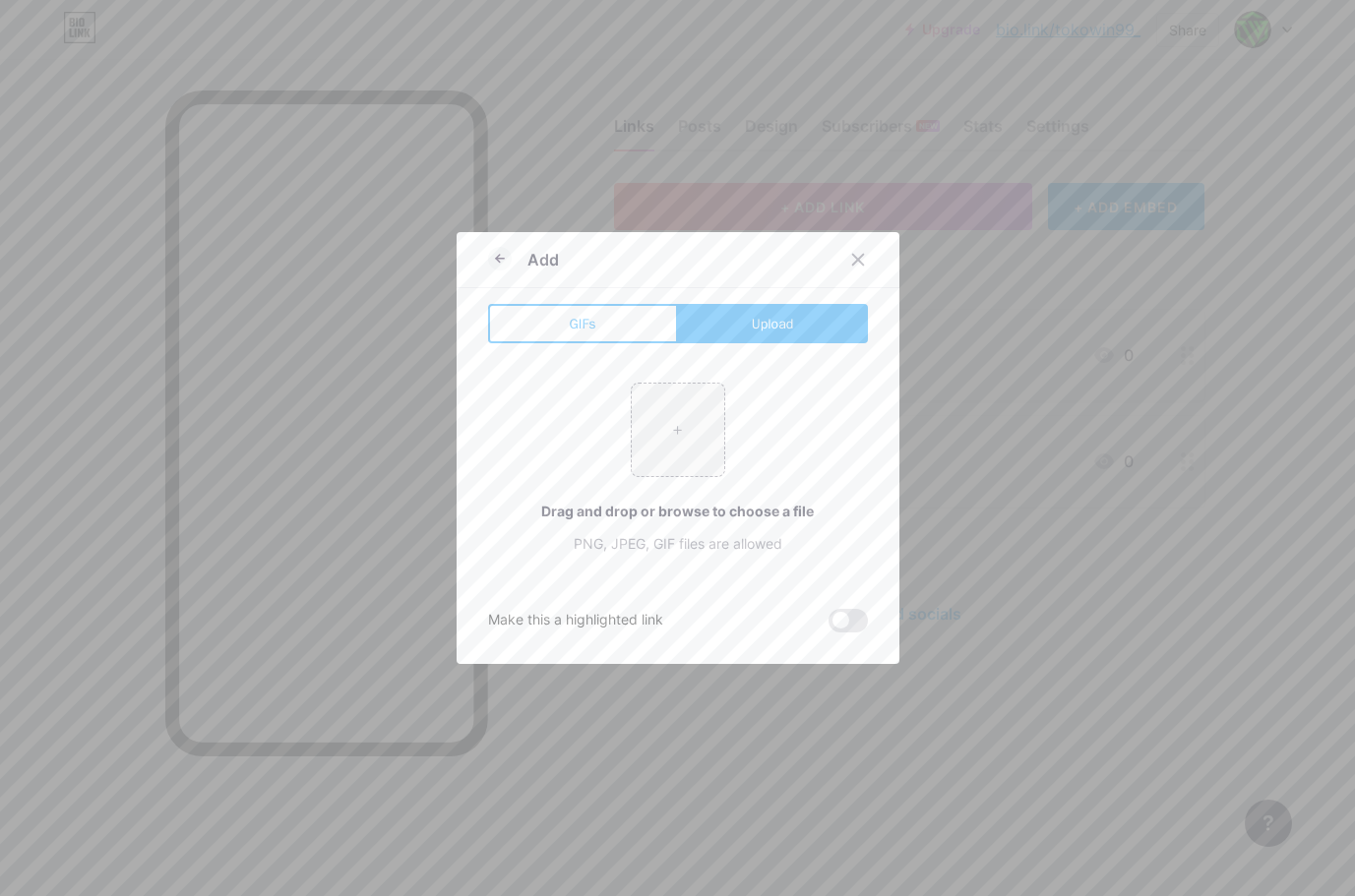 click on "Upload" at bounding box center (772, 324) 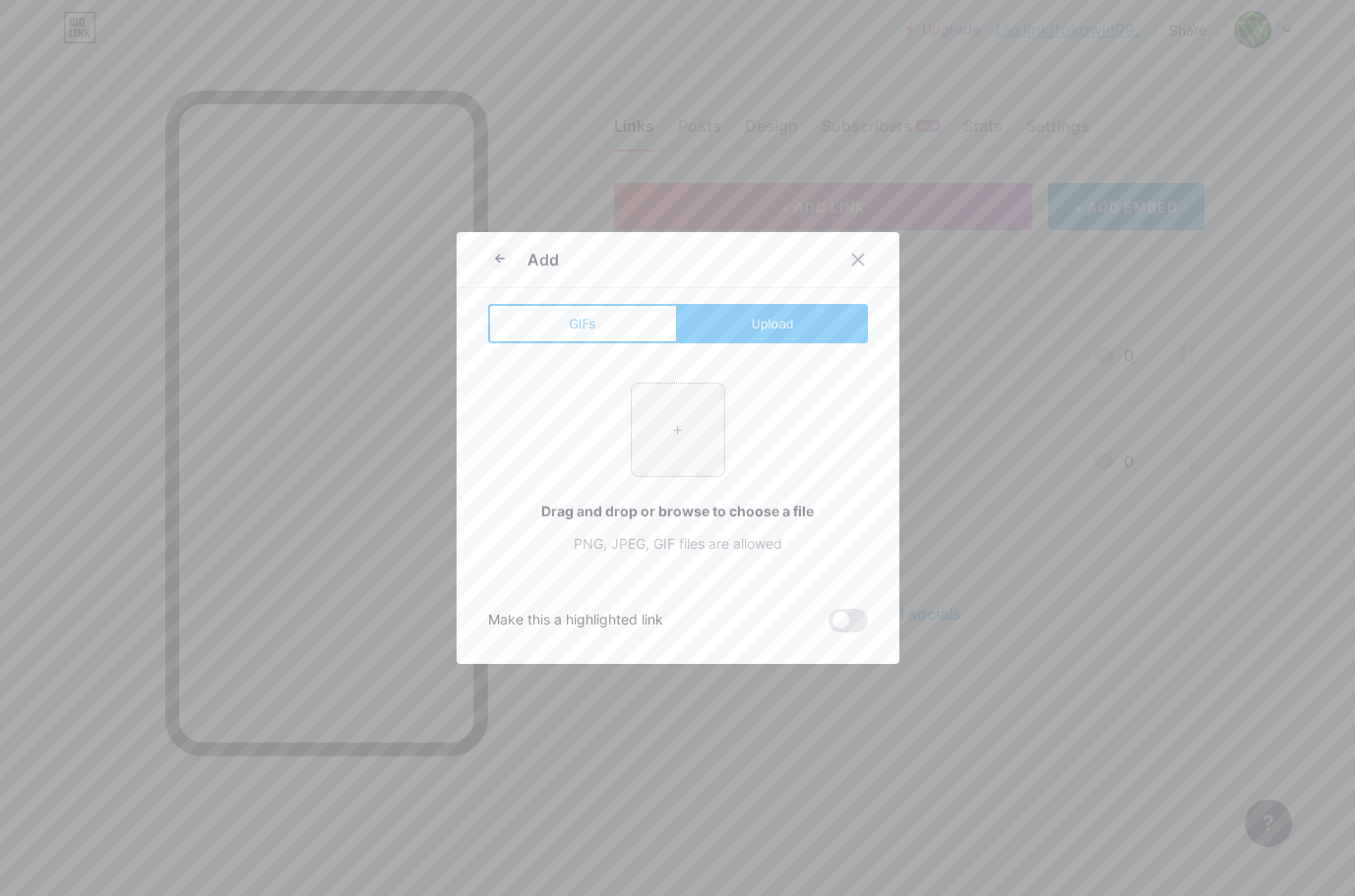 click at bounding box center [678, 430] 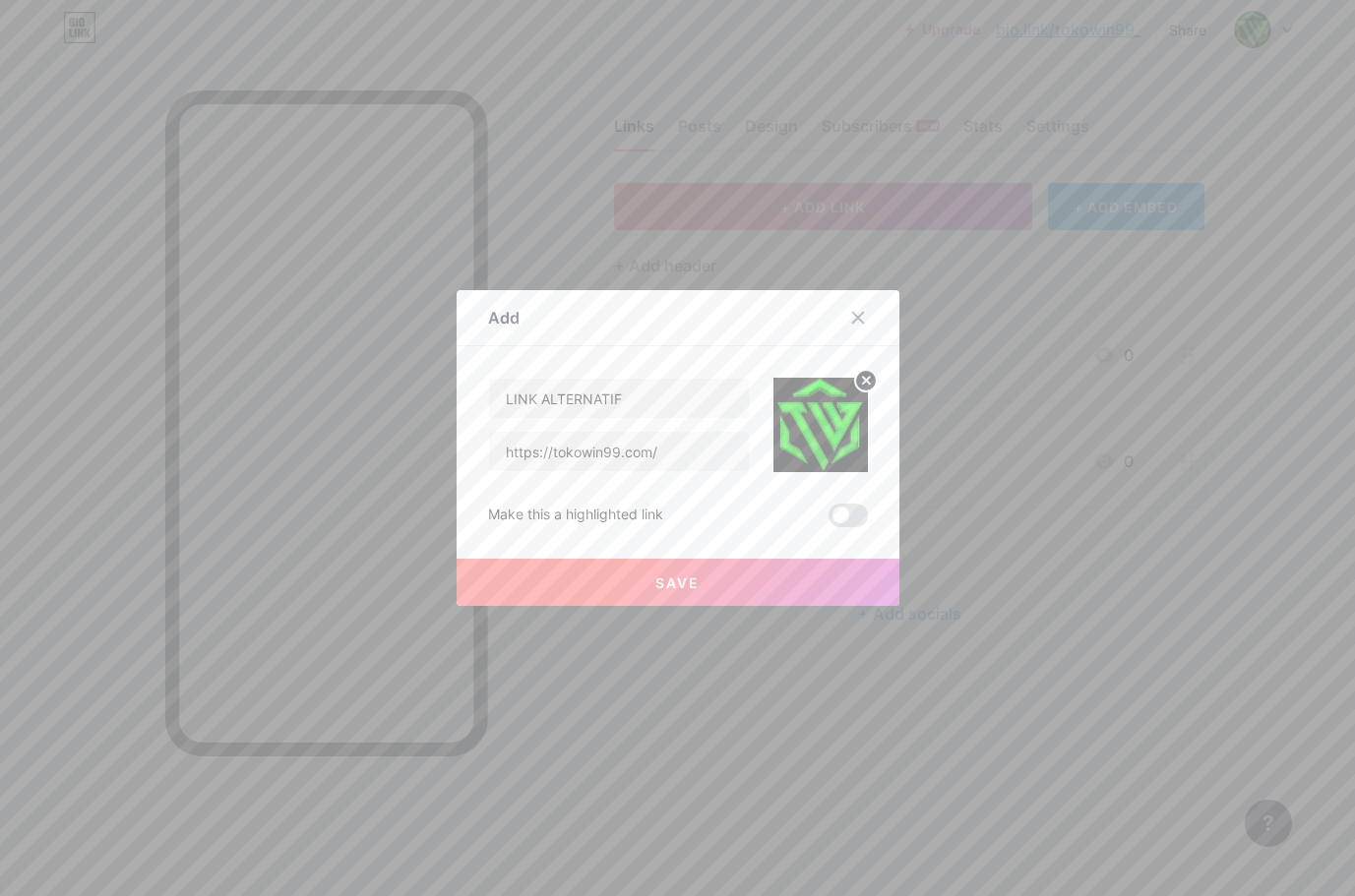 click on "Save" at bounding box center [677, 582] 